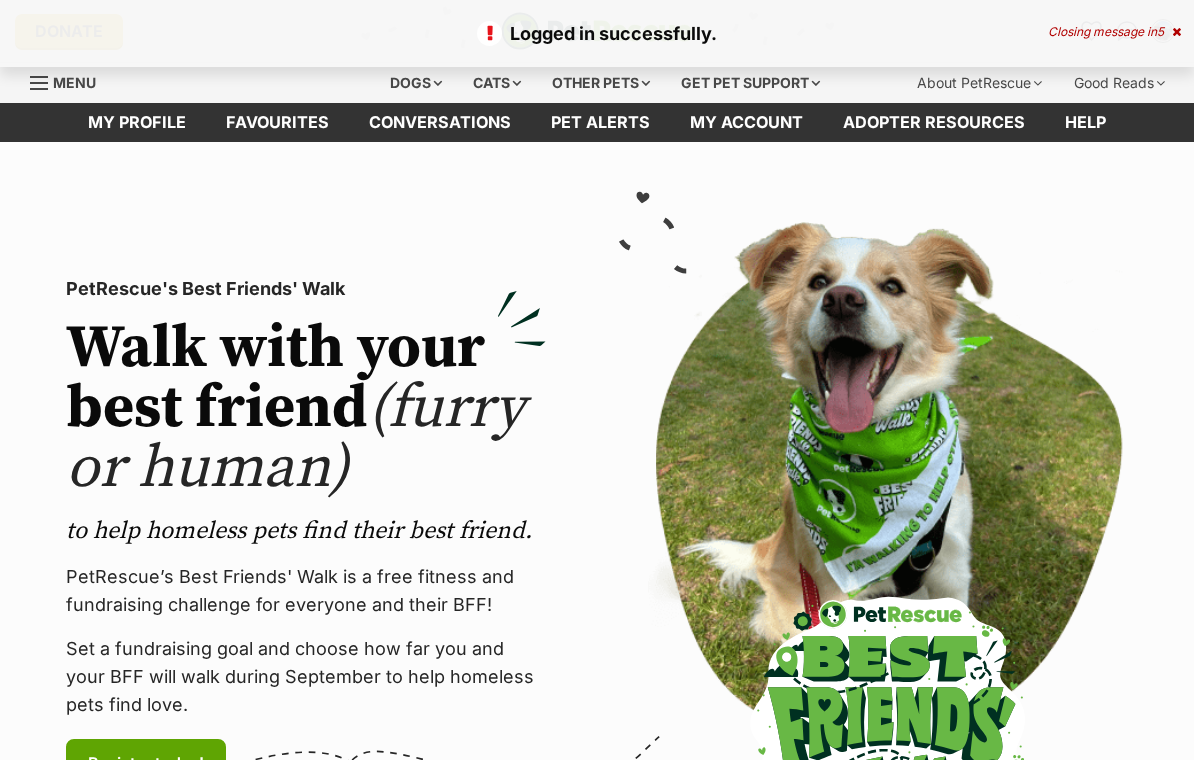scroll, scrollTop: 0, scrollLeft: 0, axis: both 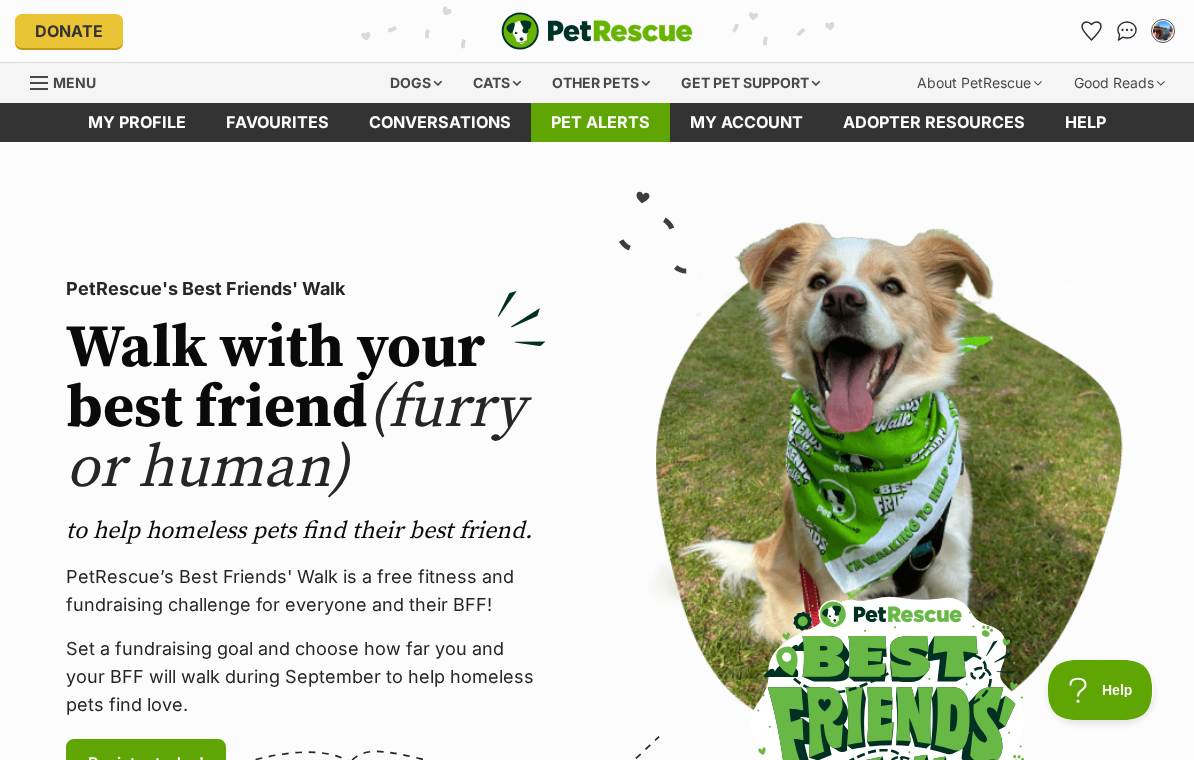click on "Pet alerts" at bounding box center [600, 122] 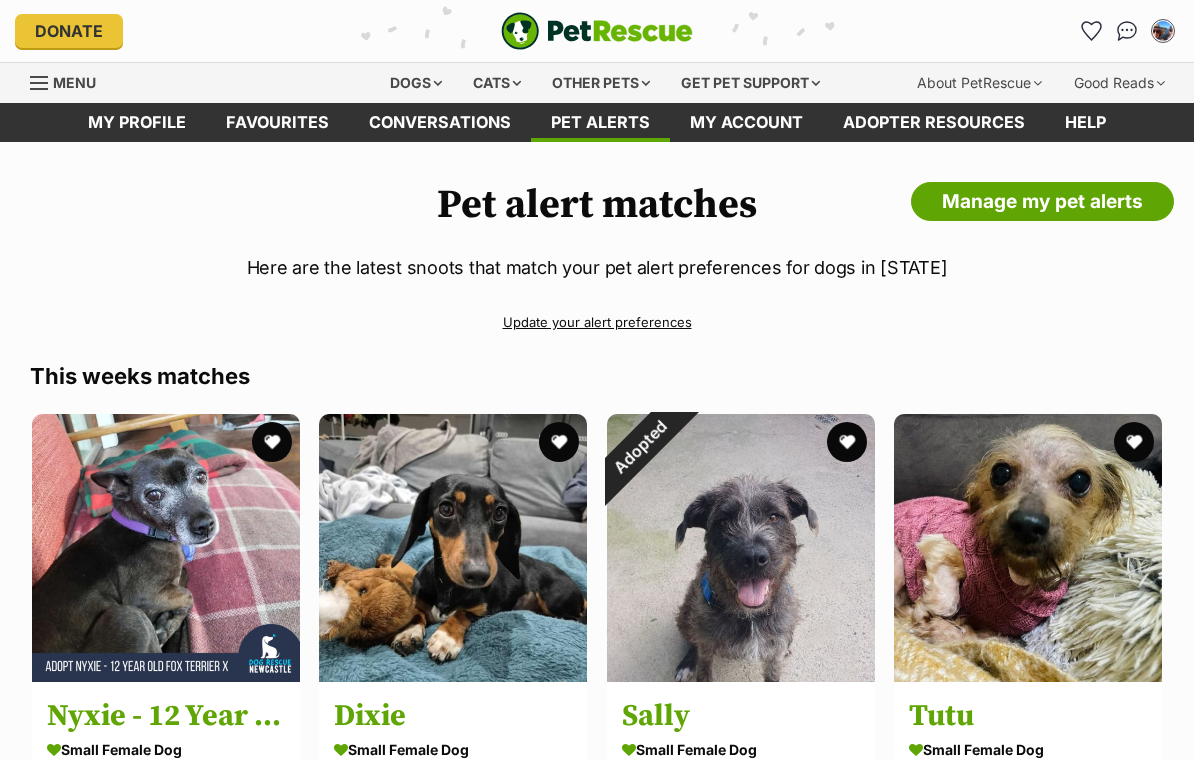 scroll, scrollTop: 0, scrollLeft: 0, axis: both 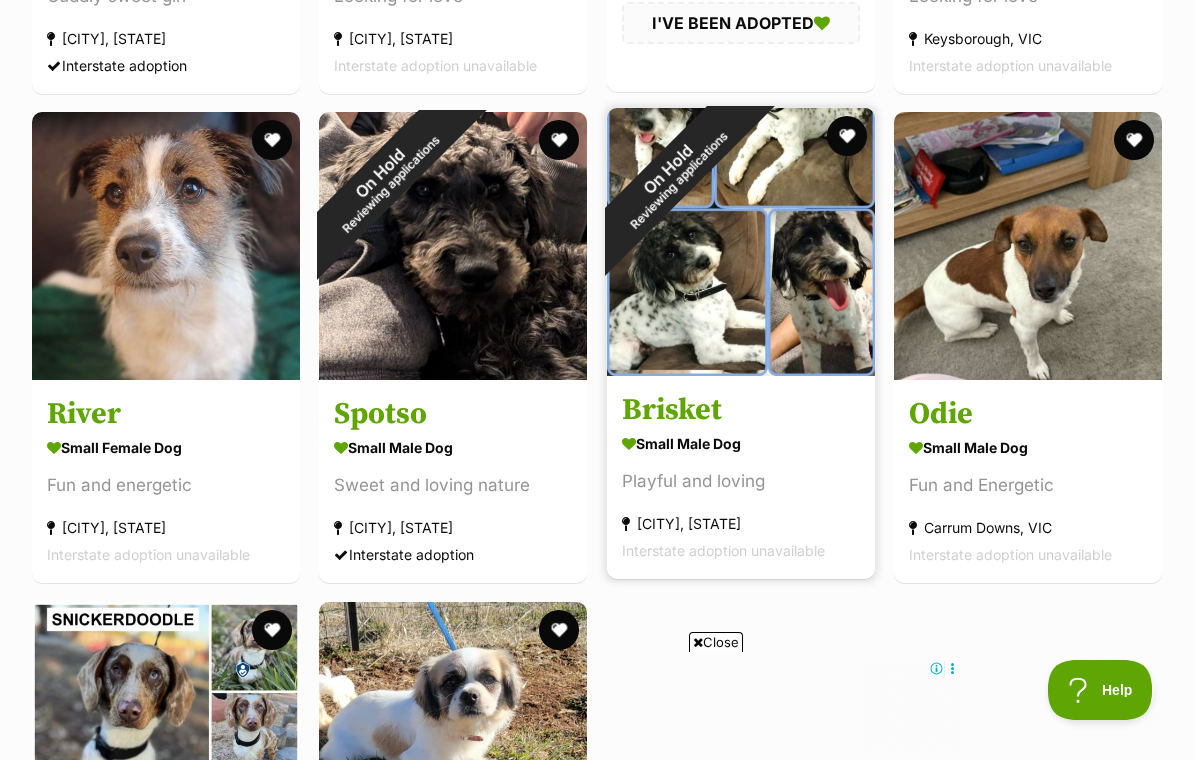 click on "Reviewing applications" at bounding box center (678, 180) 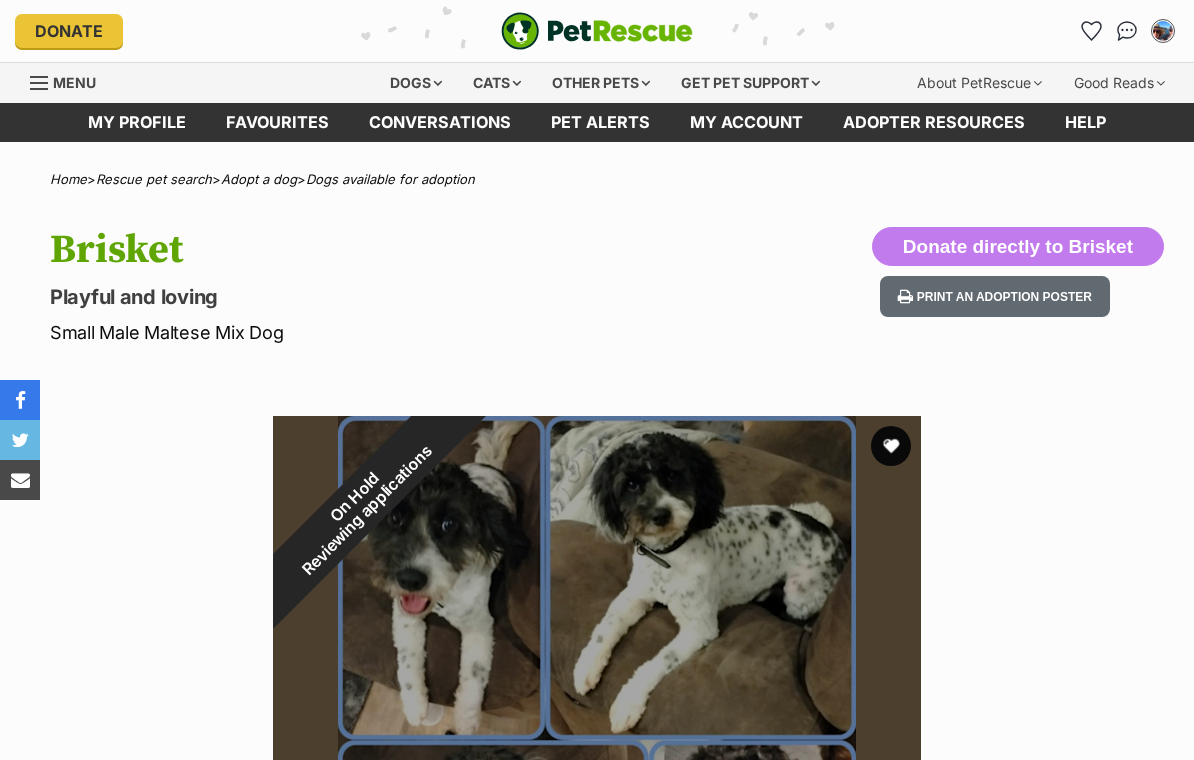 scroll, scrollTop: 0, scrollLeft: 0, axis: both 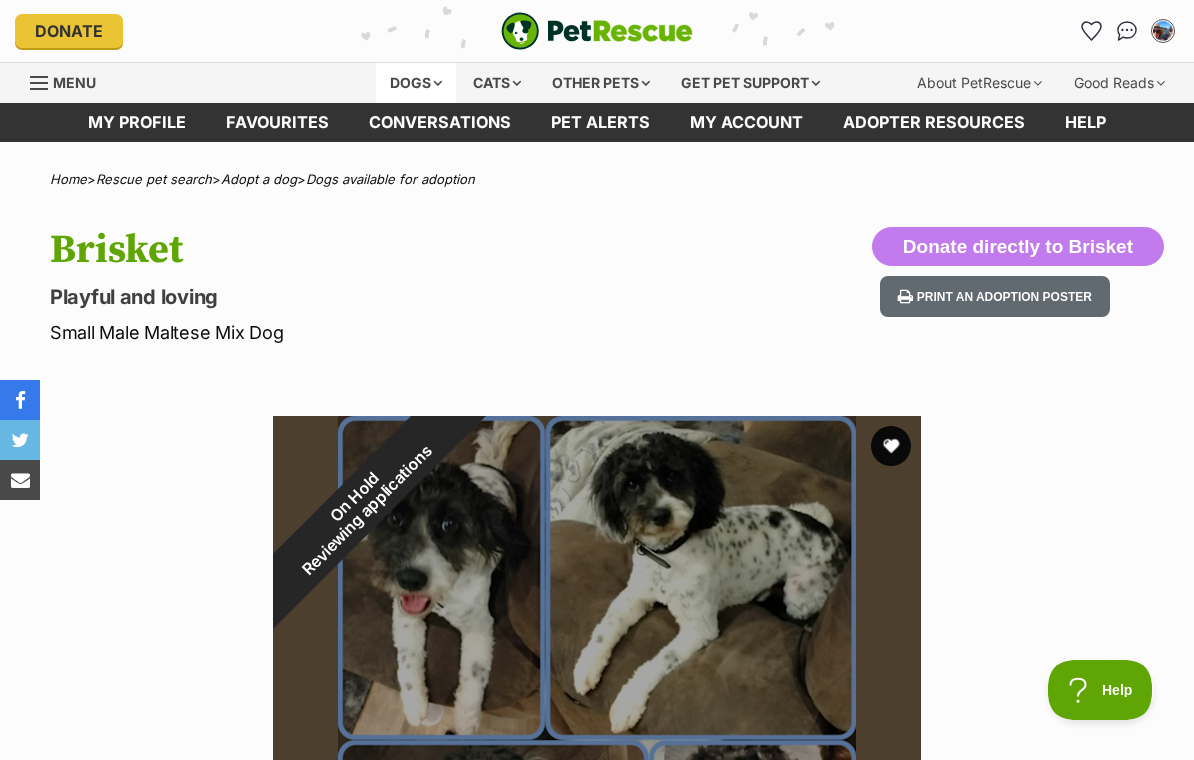 click on "Dogs" at bounding box center [416, 83] 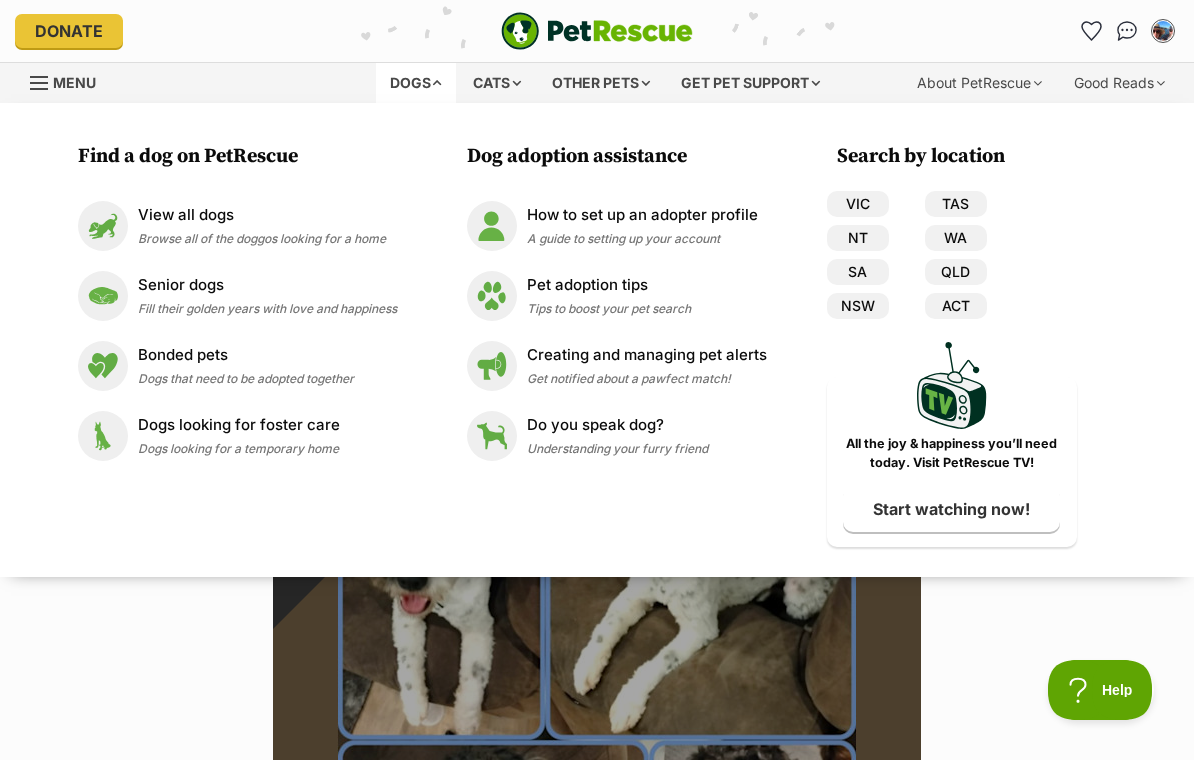 scroll, scrollTop: 0, scrollLeft: 0, axis: both 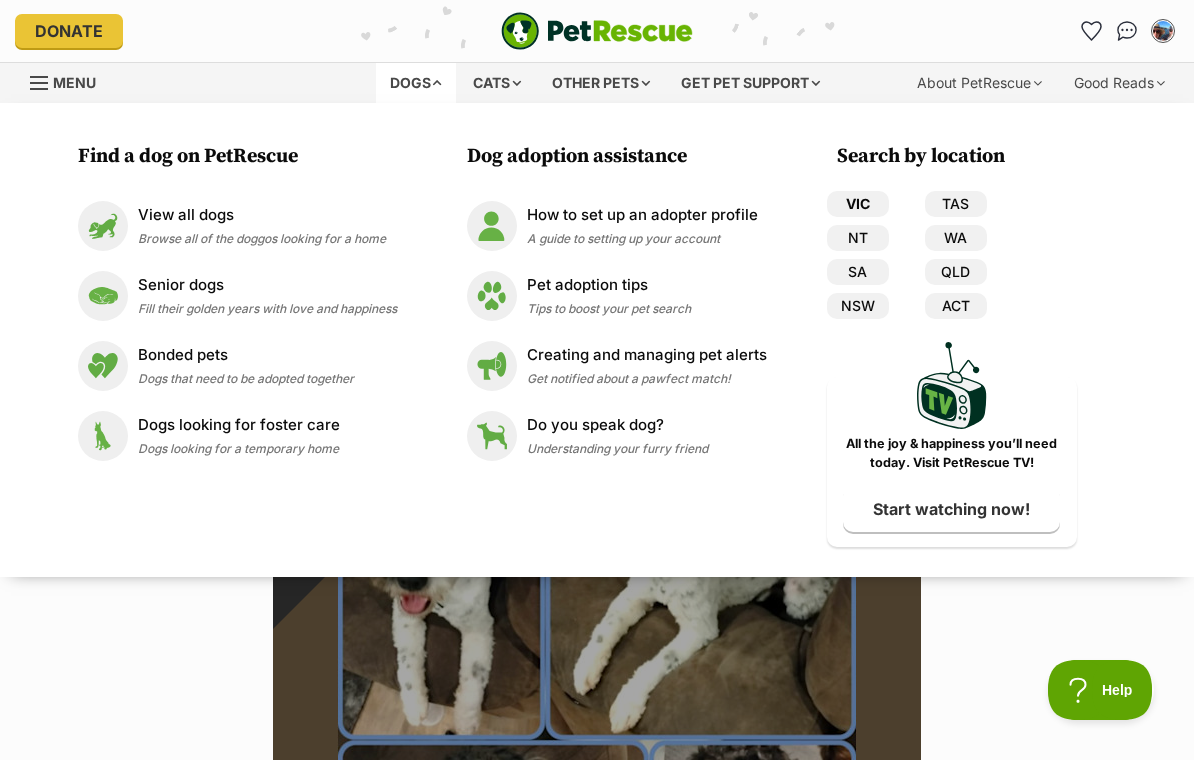 click on "VIC" at bounding box center (858, 204) 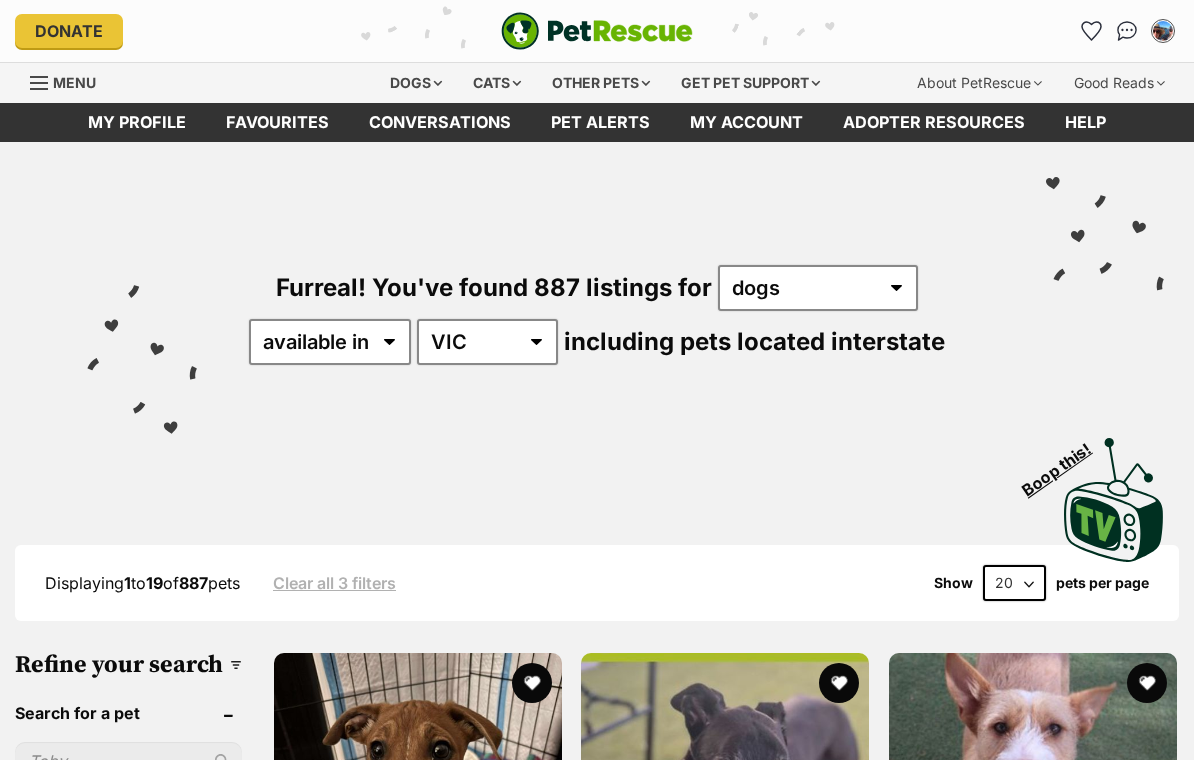 scroll, scrollTop: 0, scrollLeft: 0, axis: both 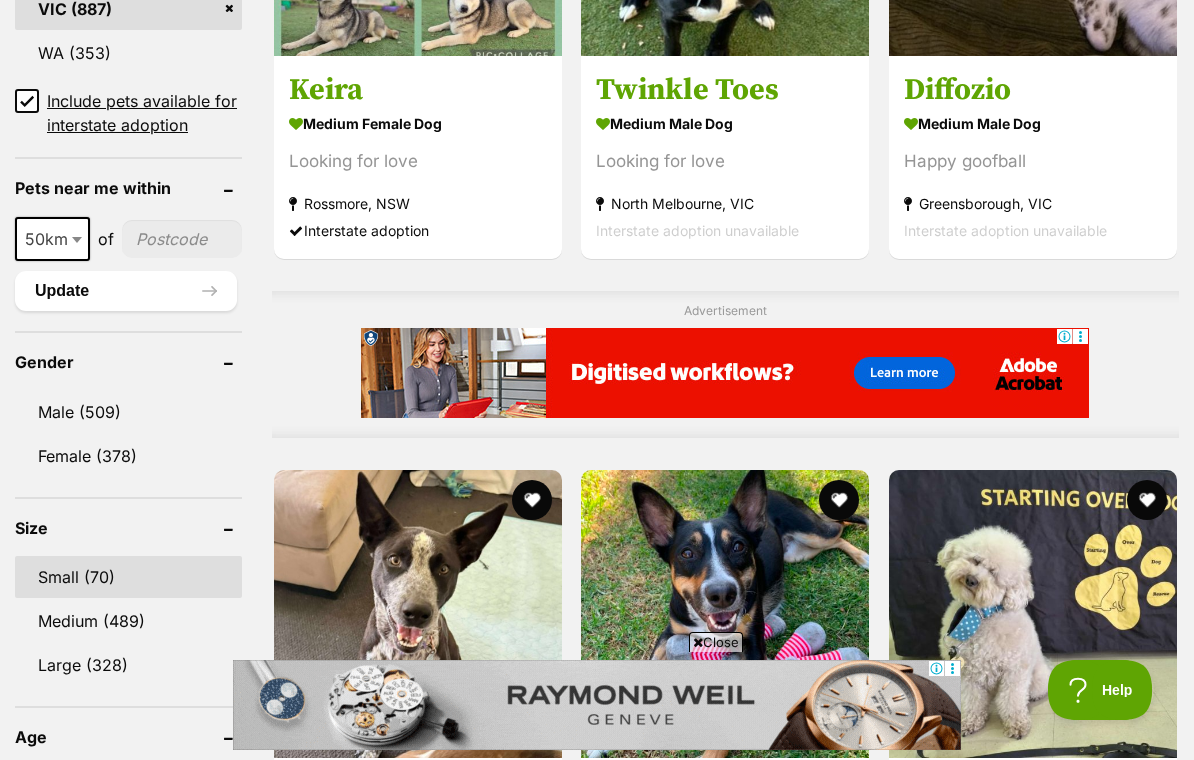 click on "Small (70)" at bounding box center (128, 577) 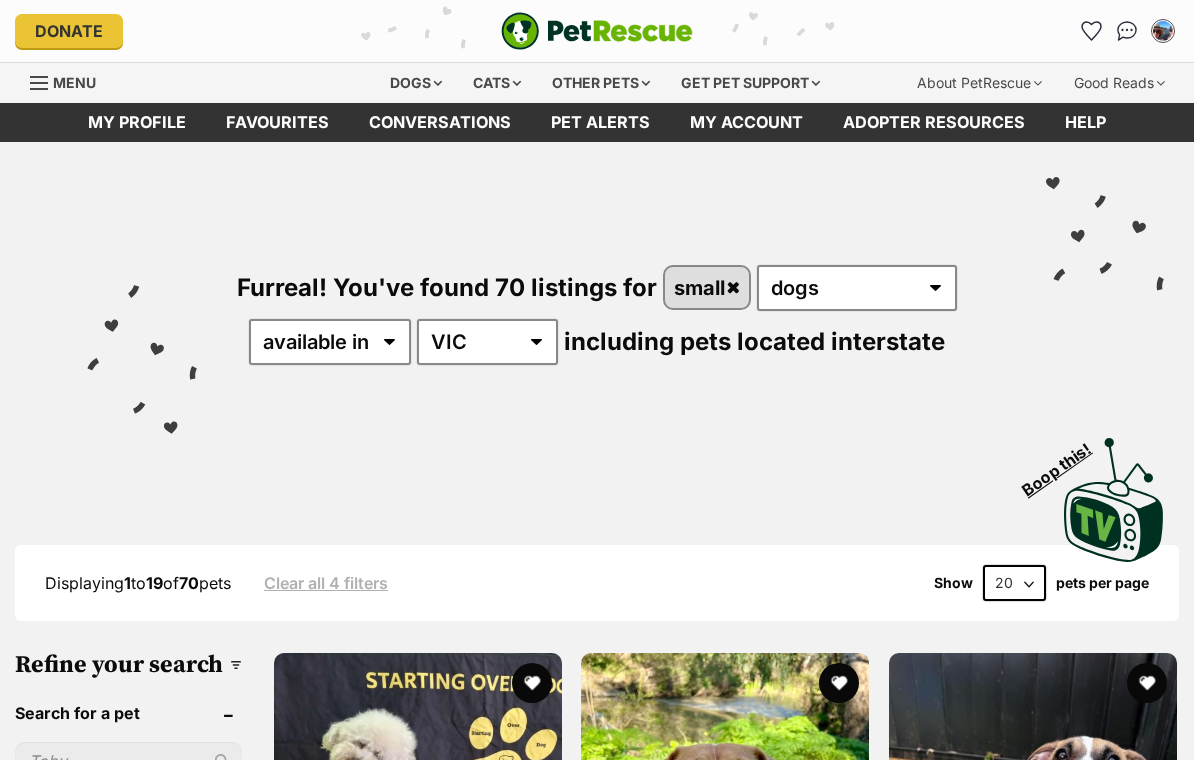 scroll, scrollTop: 0, scrollLeft: 0, axis: both 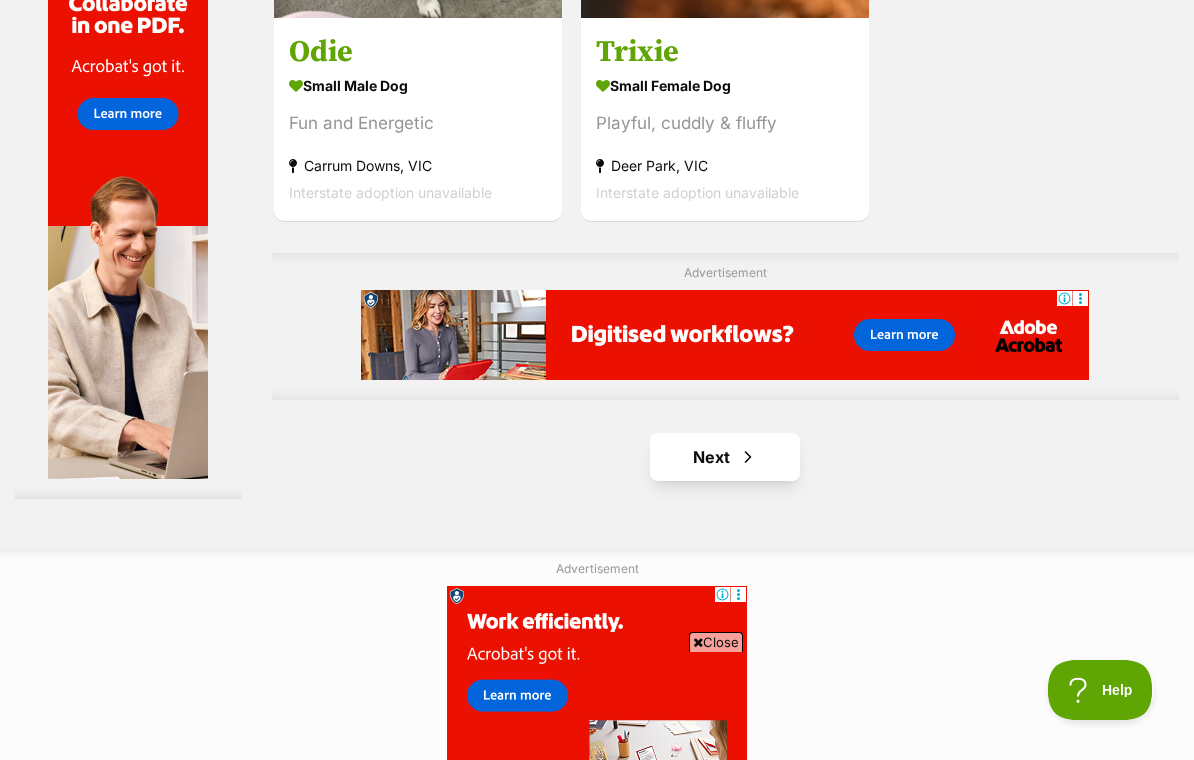 click on "Next" at bounding box center [725, 457] 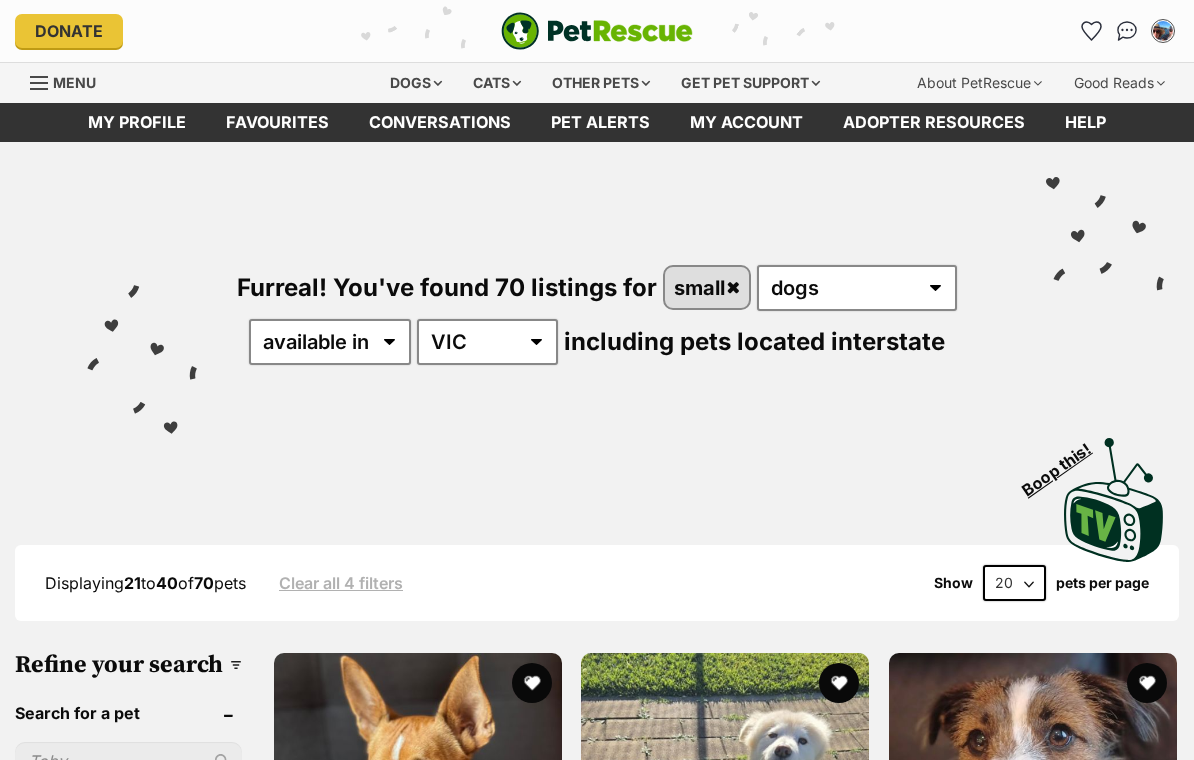 scroll, scrollTop: 0, scrollLeft: 0, axis: both 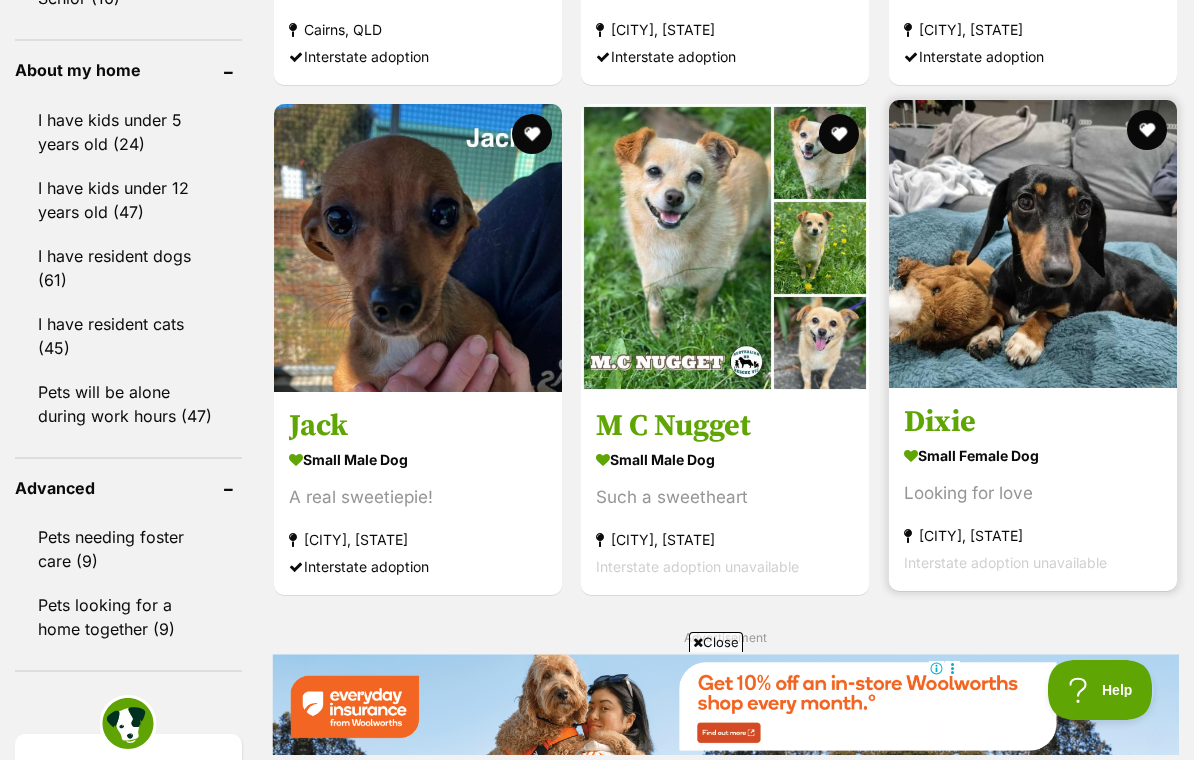 click at bounding box center [1033, 244] 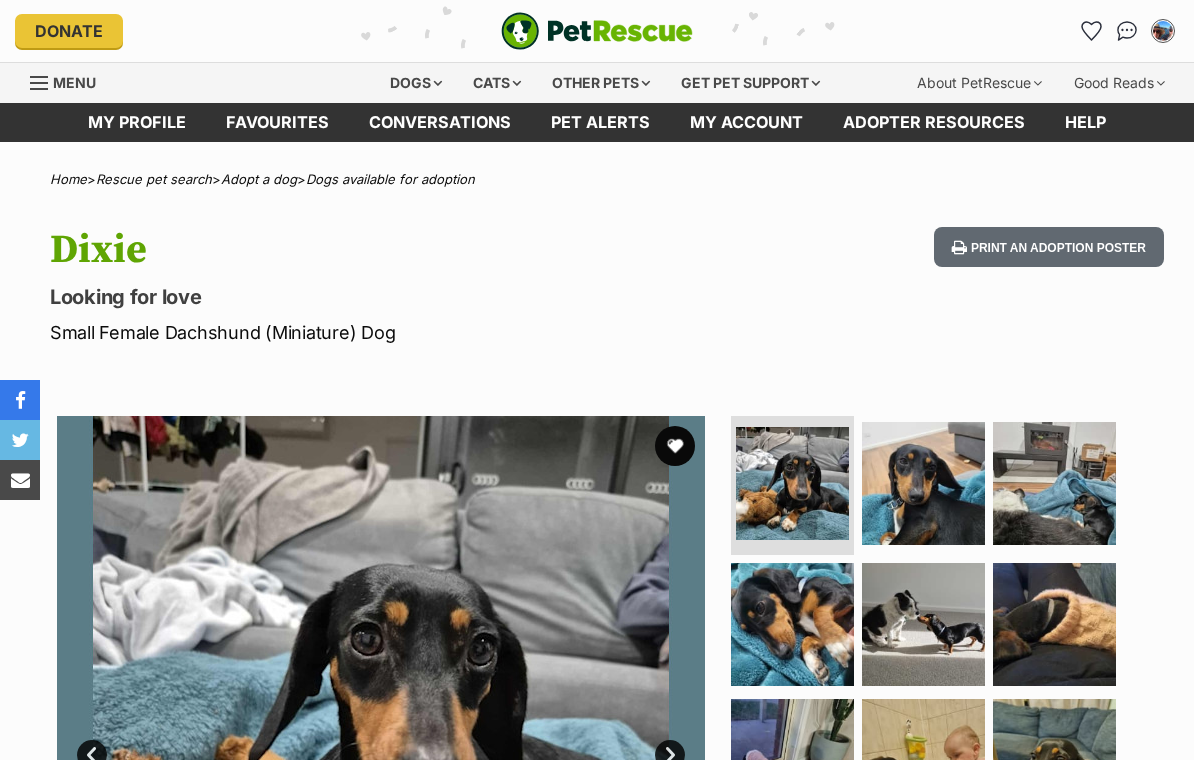 scroll, scrollTop: 0, scrollLeft: 0, axis: both 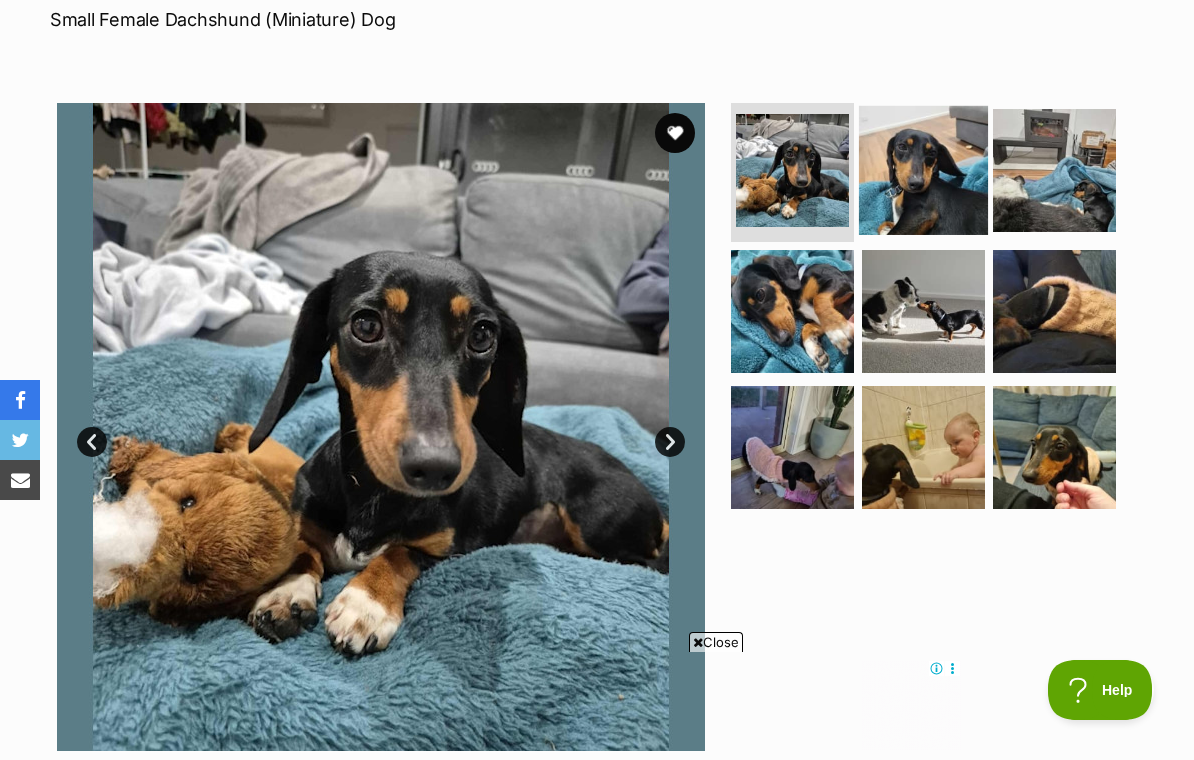 click at bounding box center (923, 169) 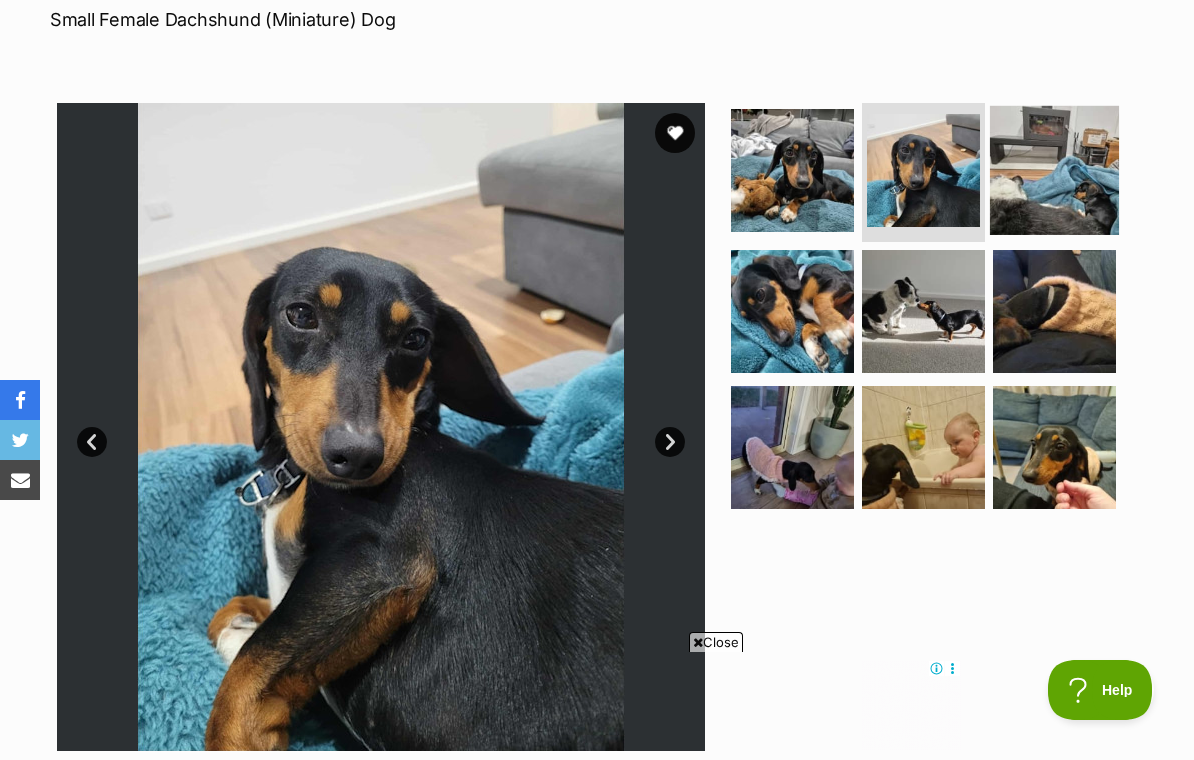 click at bounding box center [1054, 169] 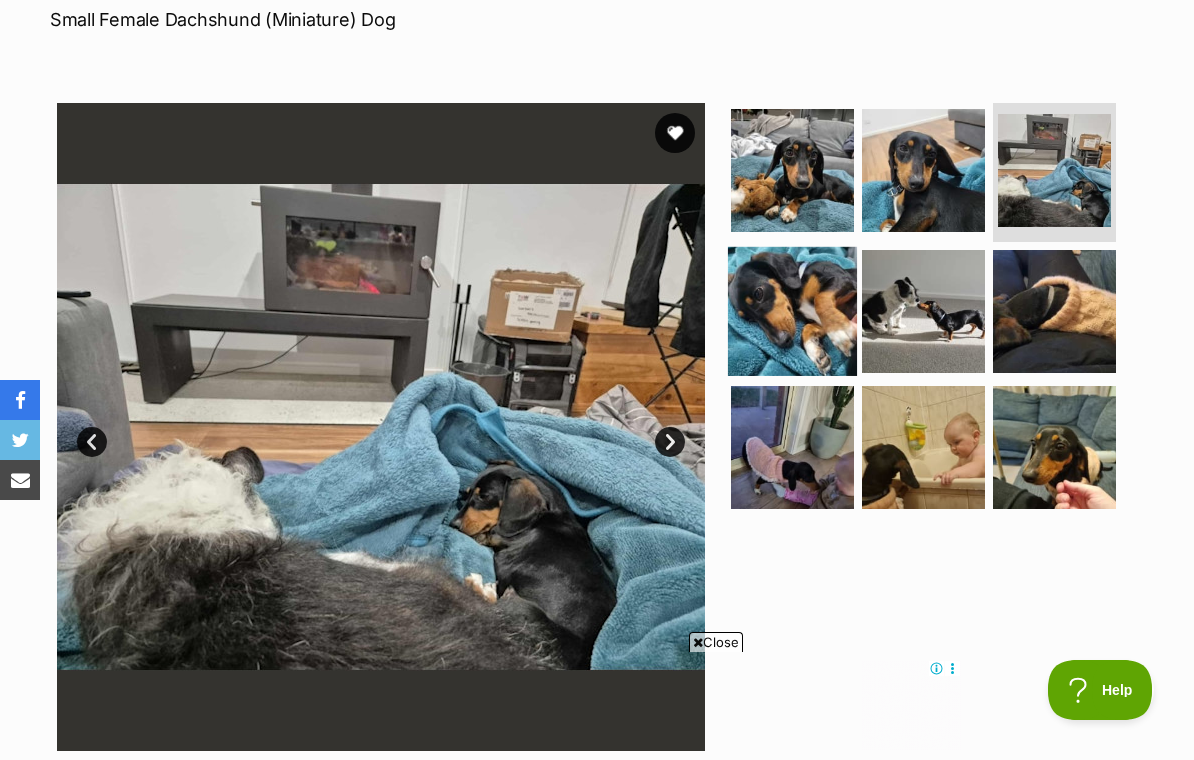 click at bounding box center (792, 311) 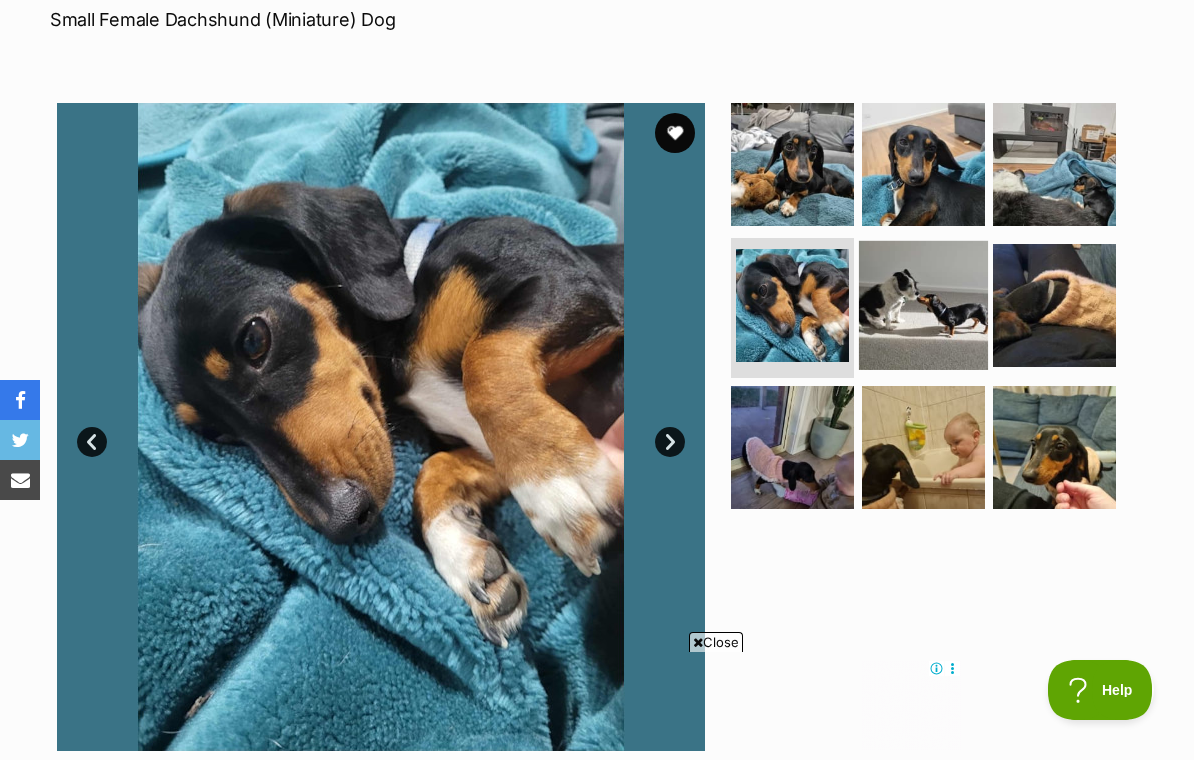 click at bounding box center (923, 305) 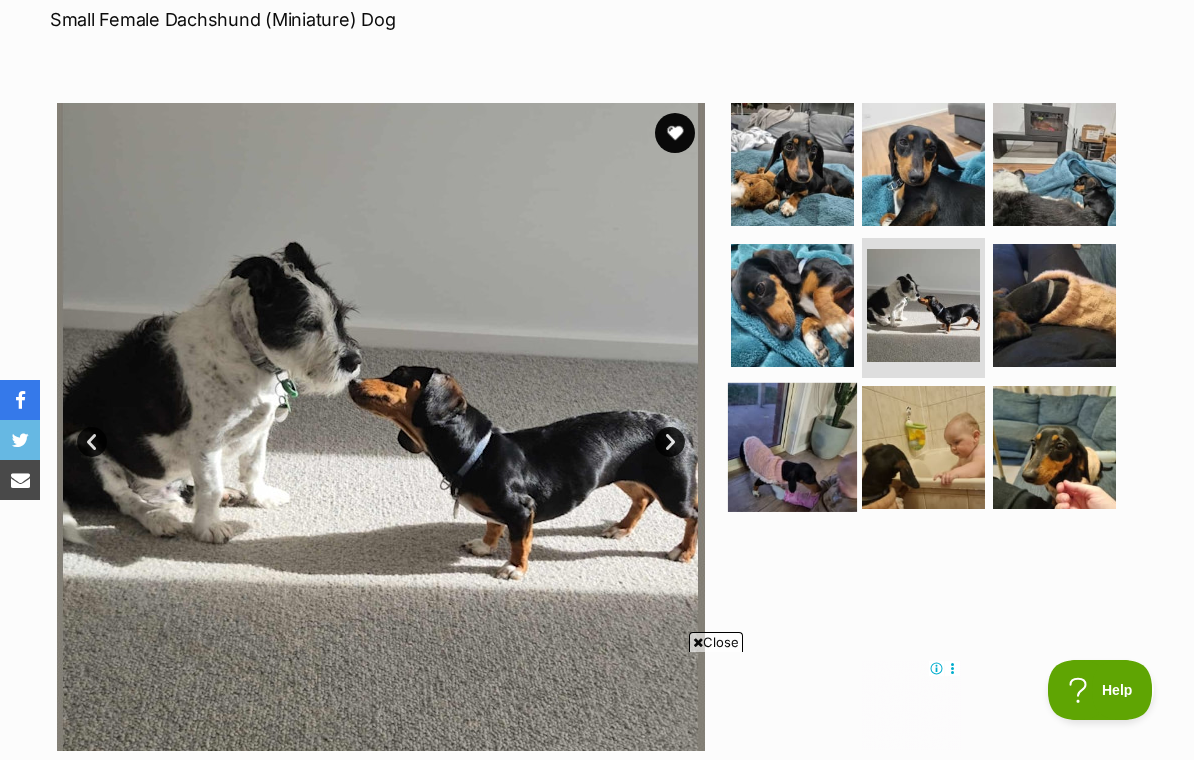 click at bounding box center (792, 447) 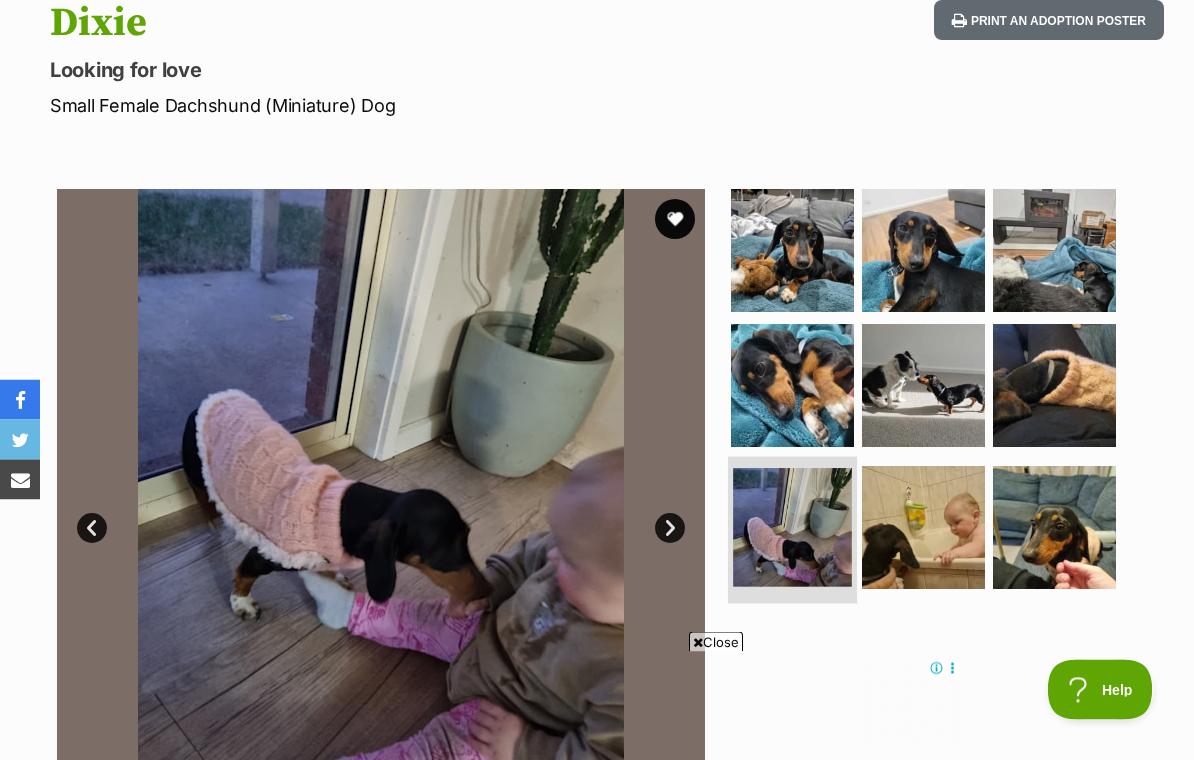 scroll, scrollTop: 0, scrollLeft: 0, axis: both 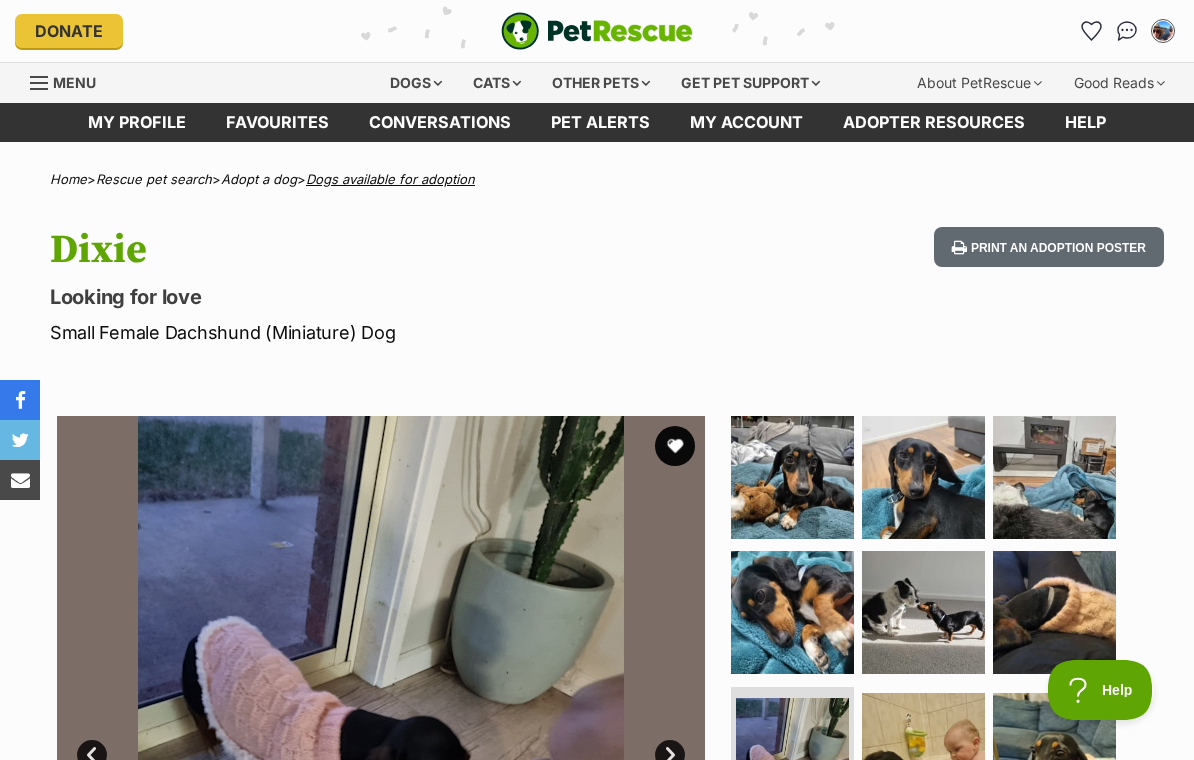 click on "Dogs available for adoption" at bounding box center (390, 179) 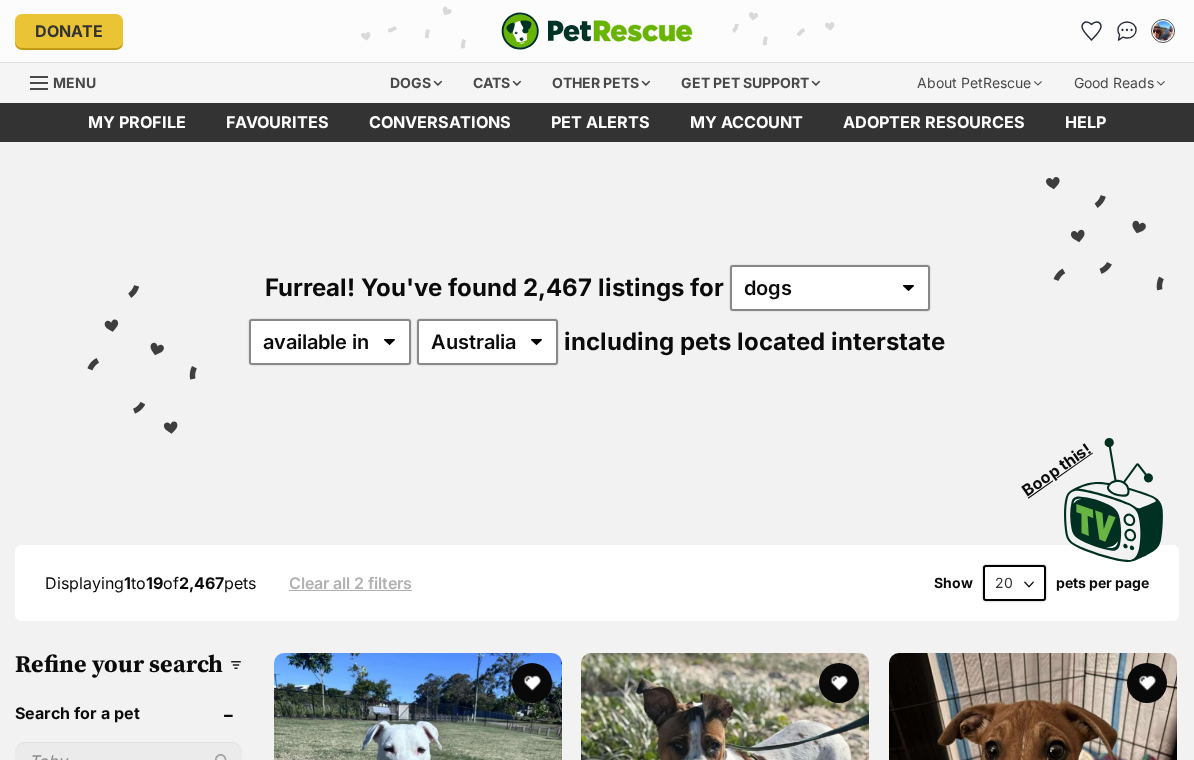 scroll, scrollTop: 0, scrollLeft: 0, axis: both 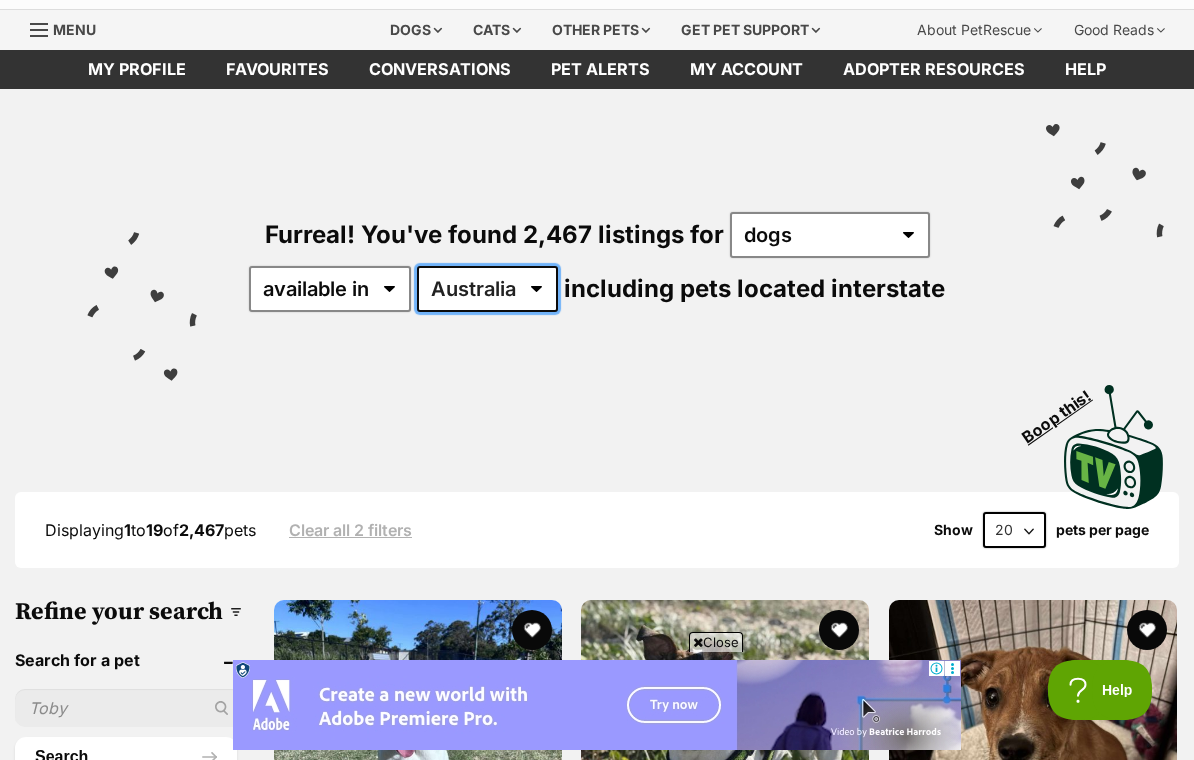 click on "Australia
ACT
NSW
NT
QLD
SA
TAS
VIC
WA" at bounding box center (487, 289) 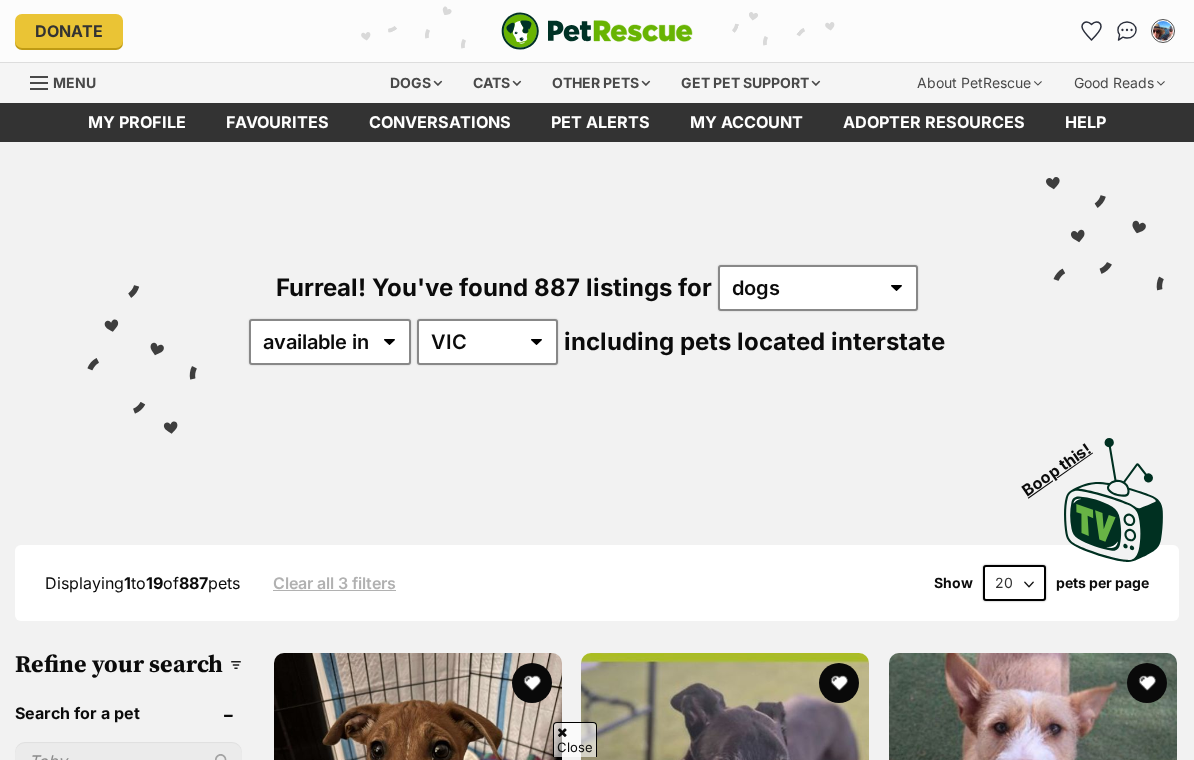 scroll, scrollTop: 483, scrollLeft: 0, axis: vertical 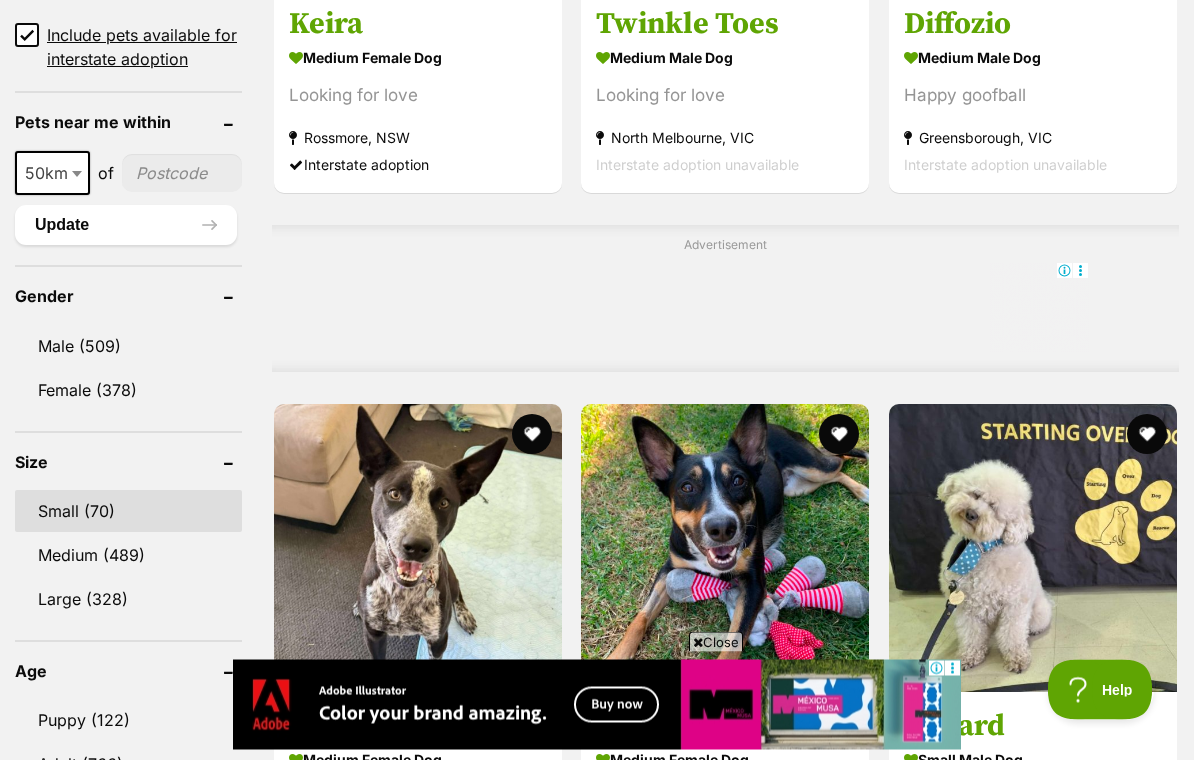 click on "Small (70)" at bounding box center [128, 512] 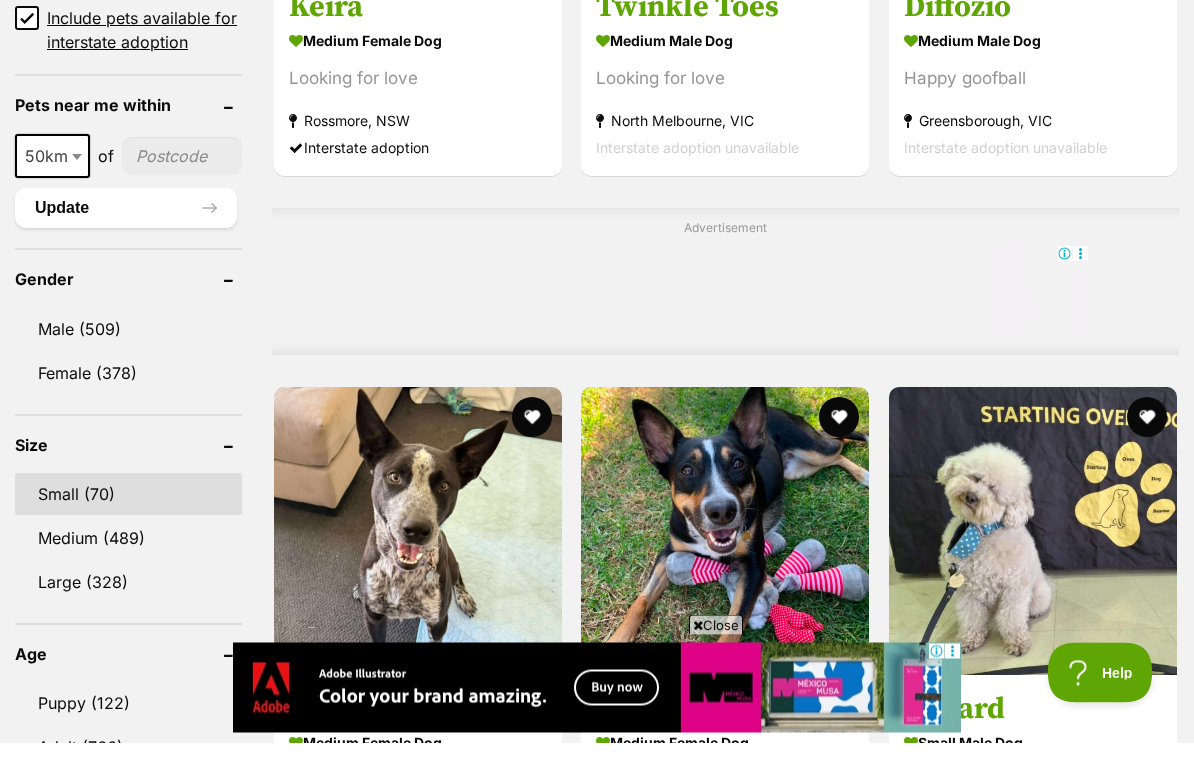 scroll, scrollTop: 0, scrollLeft: 0, axis: both 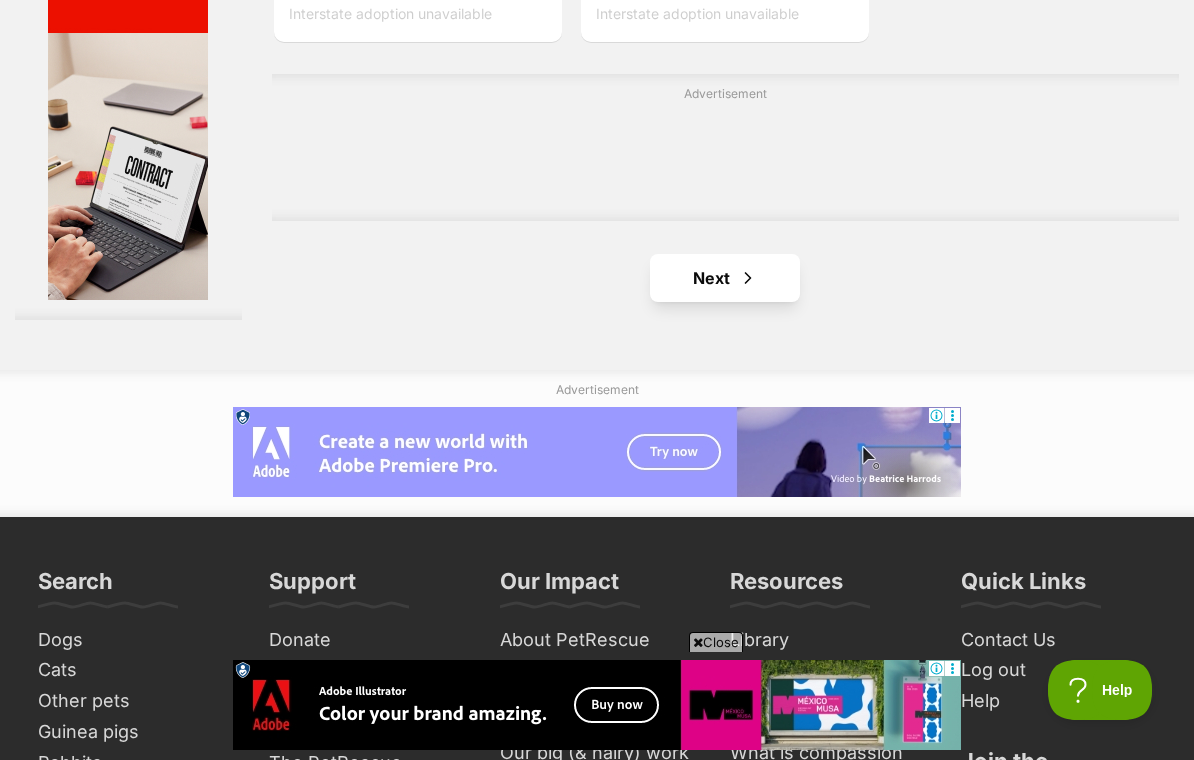 click at bounding box center (748, 278) 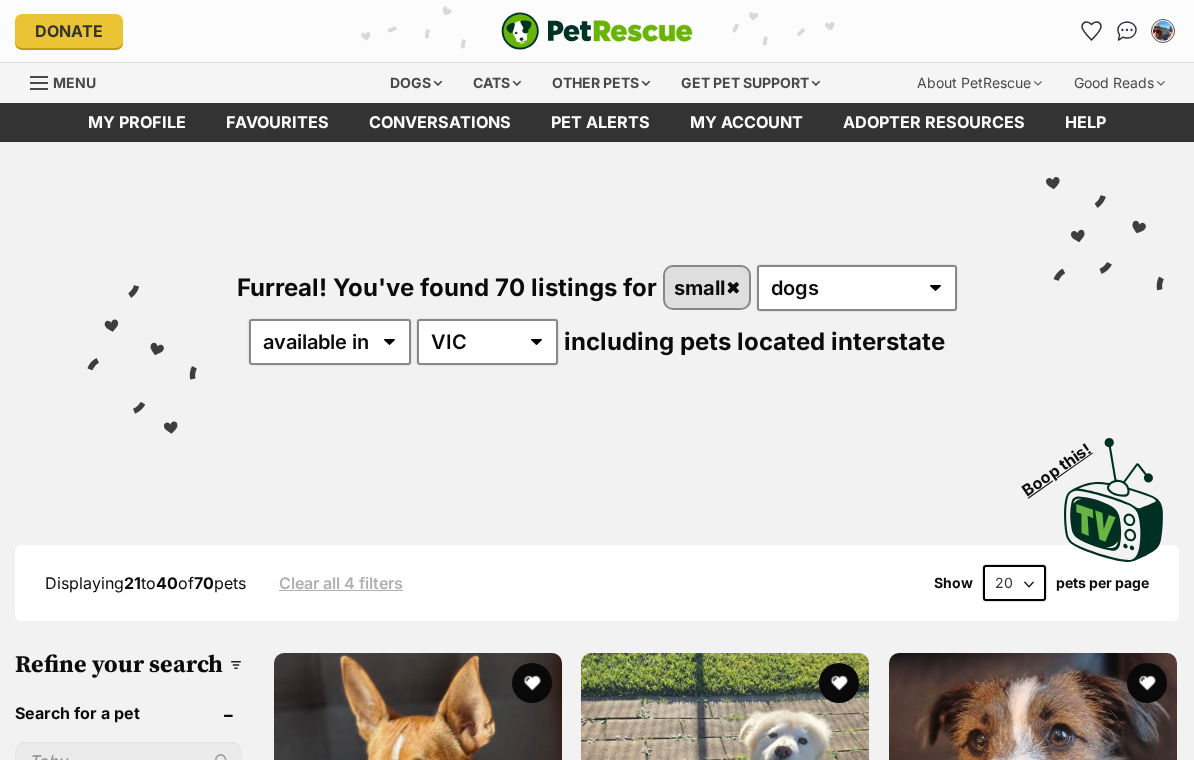 scroll, scrollTop: 0, scrollLeft: 0, axis: both 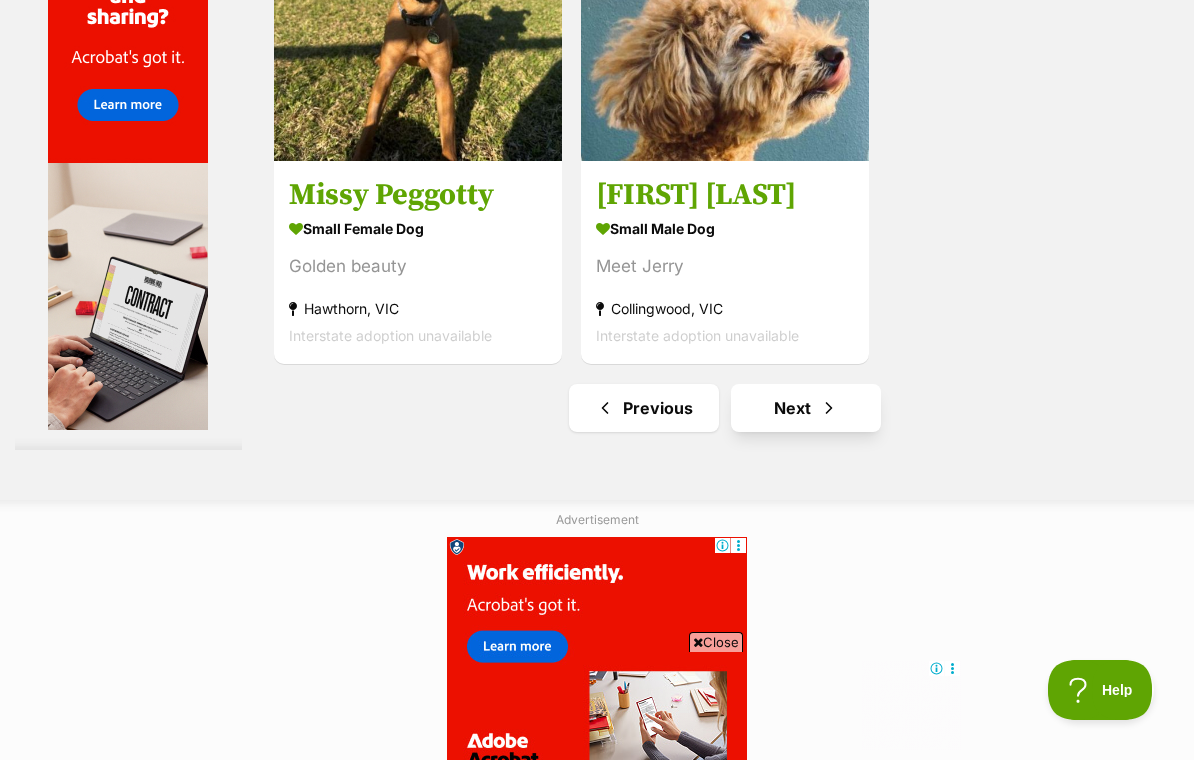 click at bounding box center (829, 408) 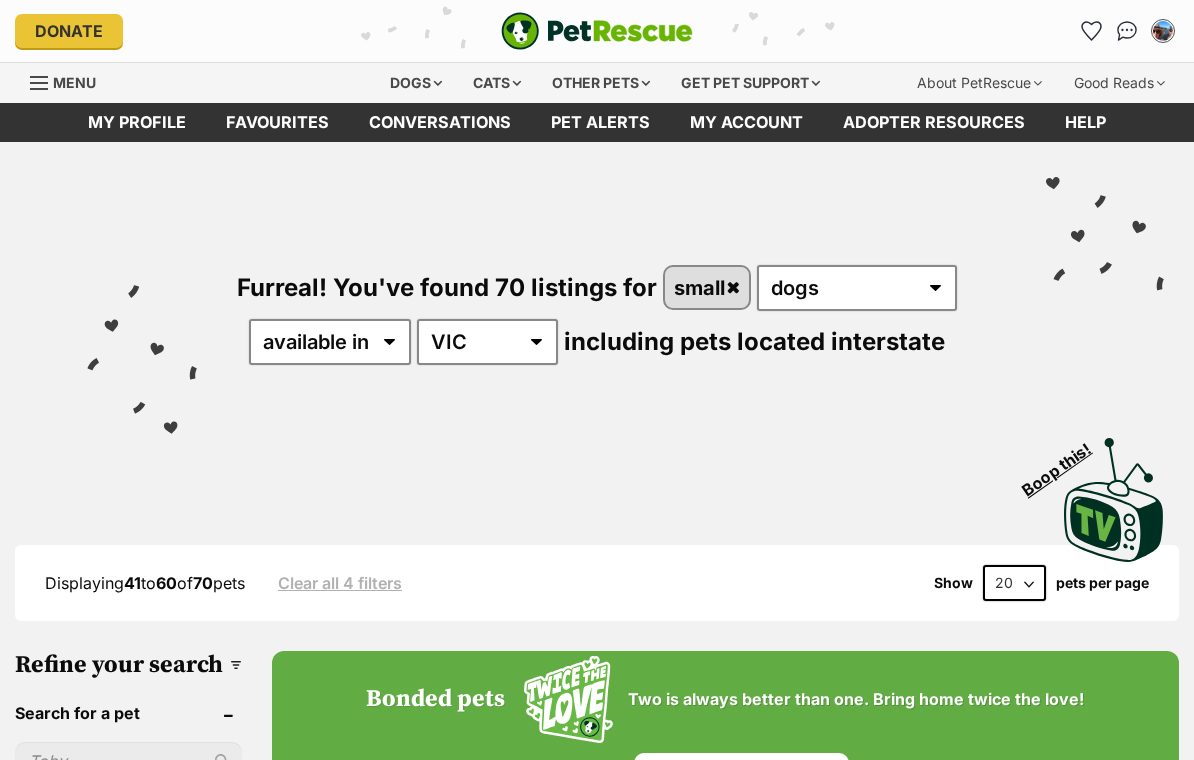 scroll, scrollTop: 221, scrollLeft: 0, axis: vertical 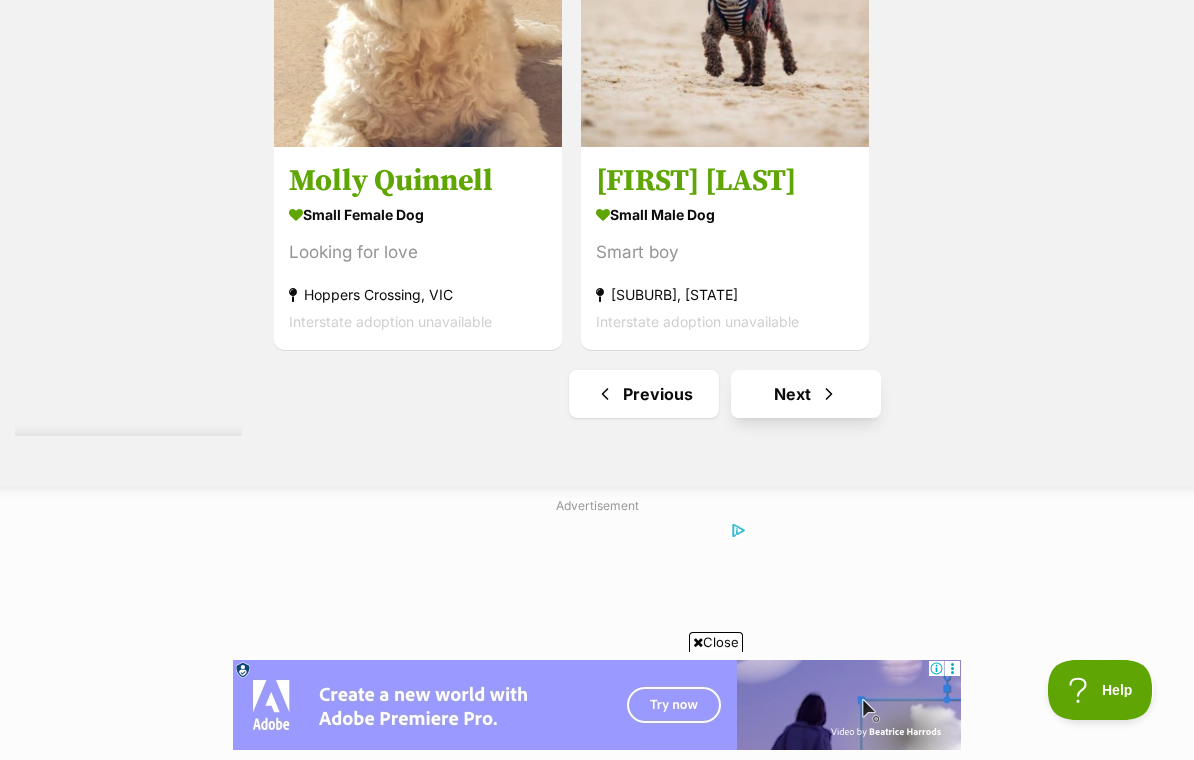 click at bounding box center [829, 394] 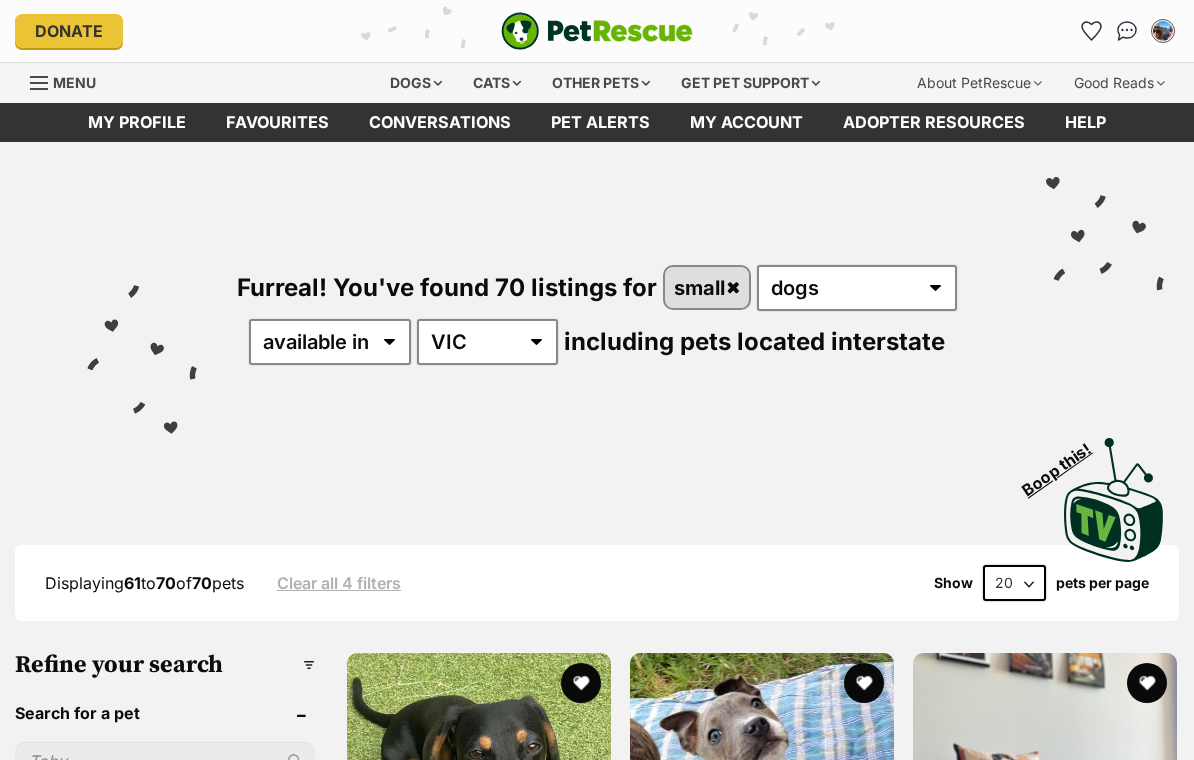 scroll, scrollTop: 46, scrollLeft: 0, axis: vertical 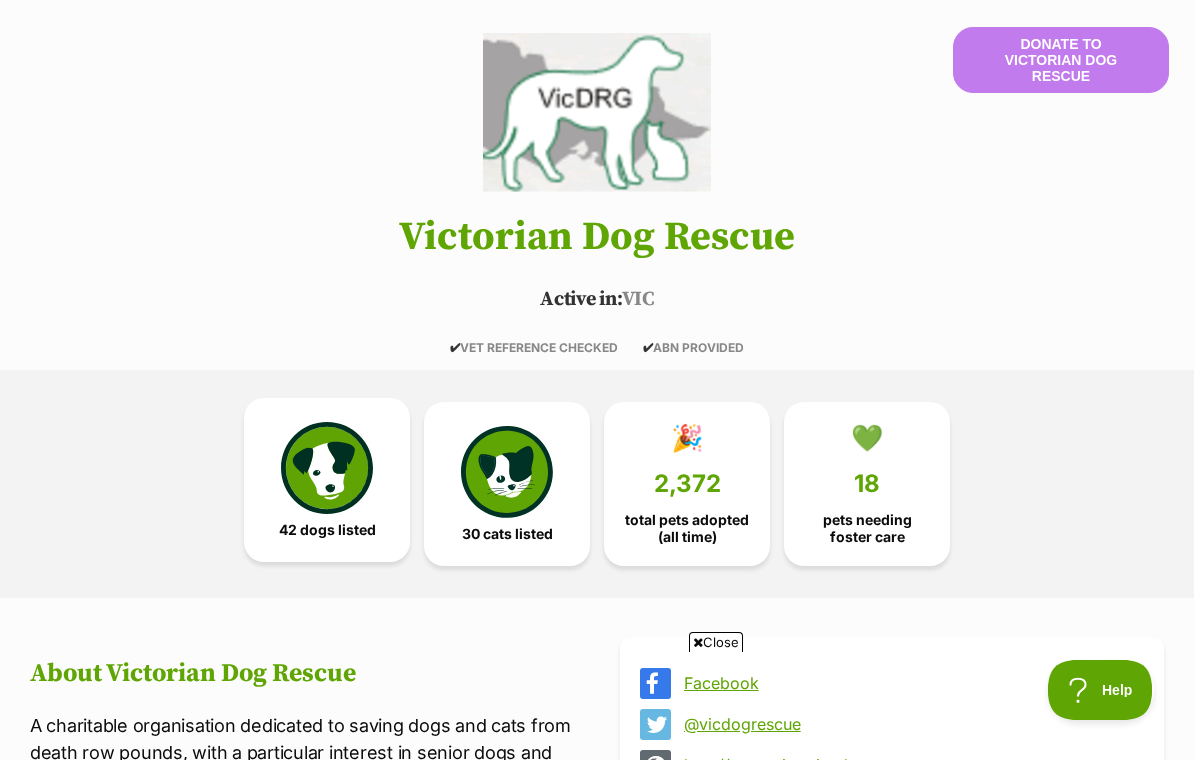 click at bounding box center (327, 468) 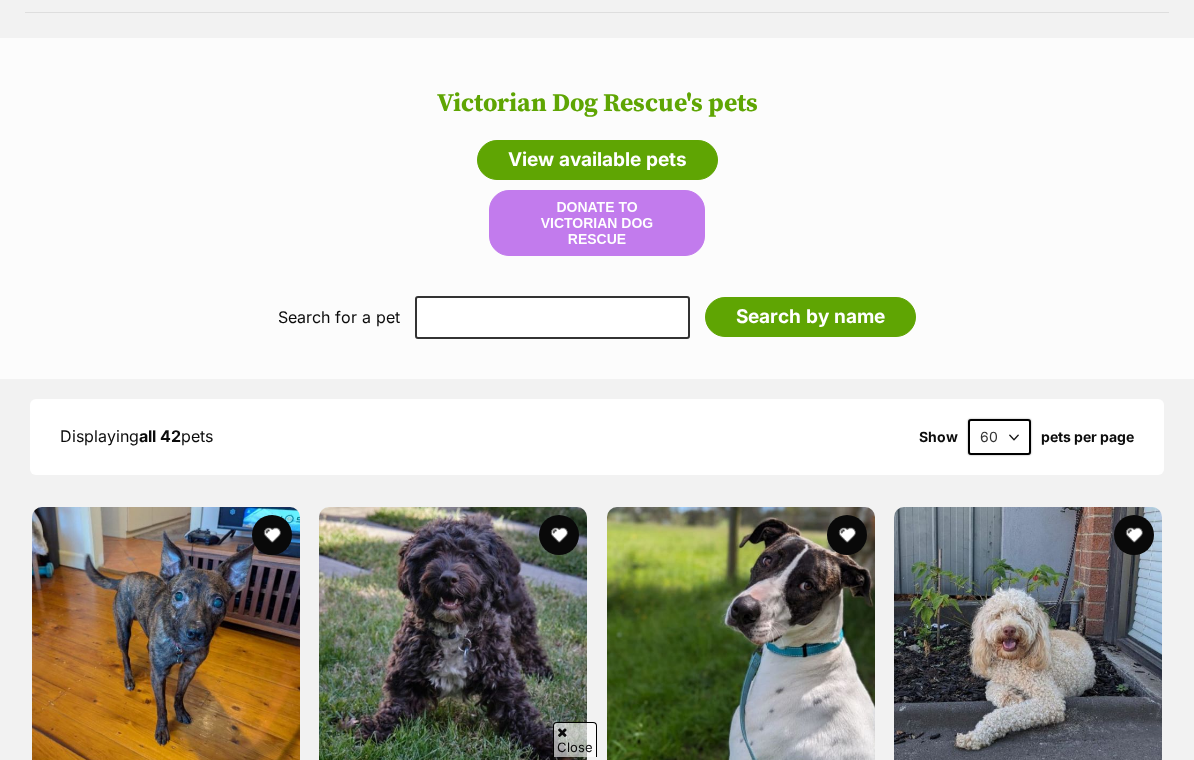 scroll, scrollTop: 0, scrollLeft: 0, axis: both 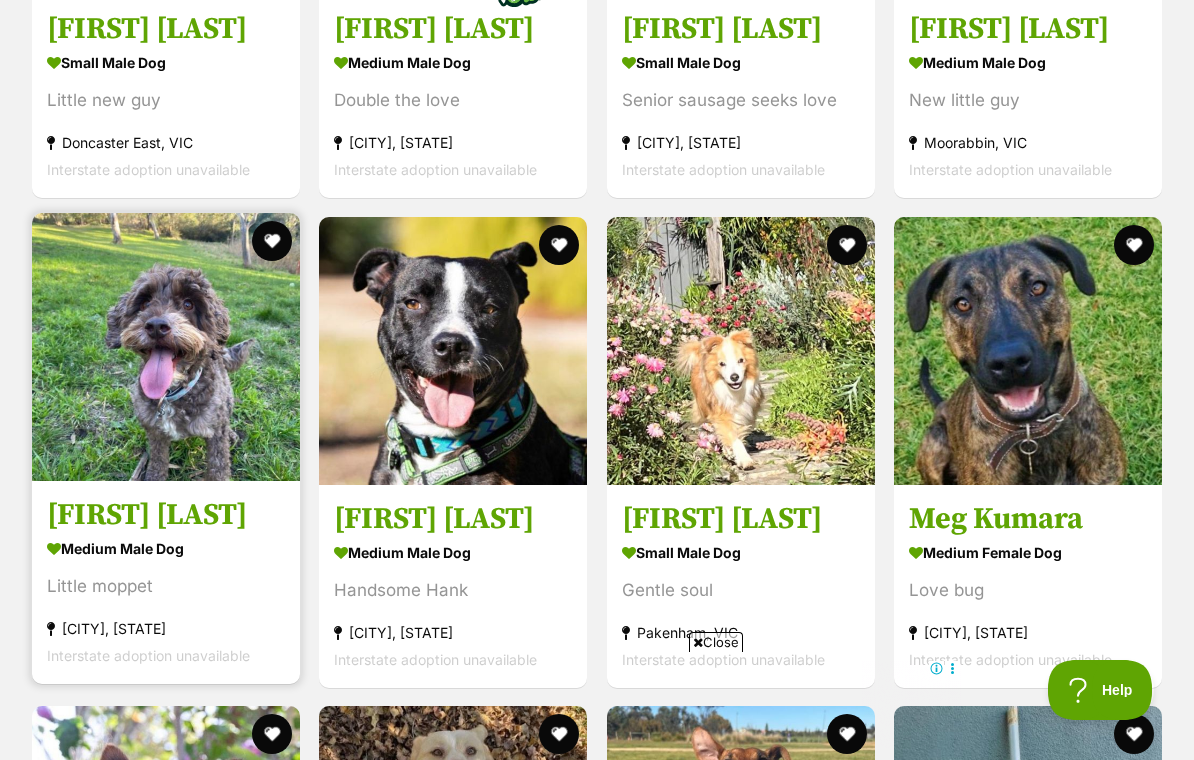 click on "Milo Russelton
medium male Dog
Little moppet
Brunswick East, VIC
Interstate adoption unavailable" at bounding box center (166, 581) 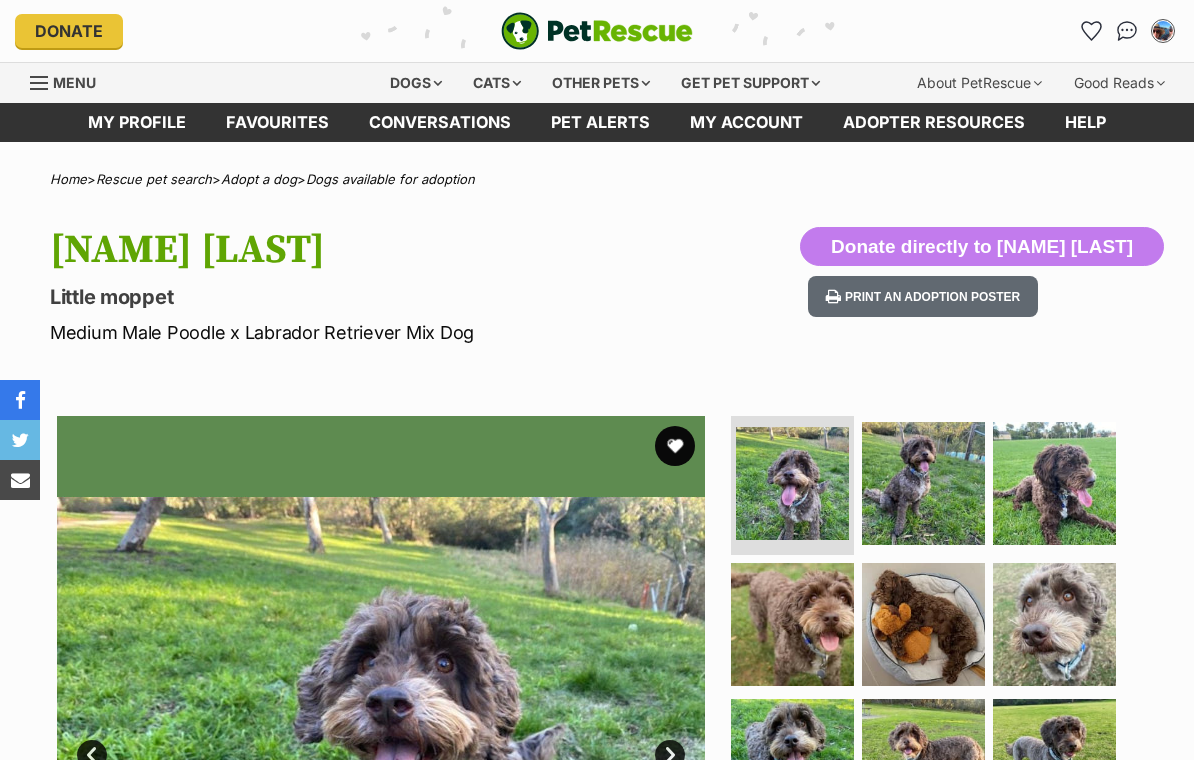 scroll, scrollTop: 0, scrollLeft: 0, axis: both 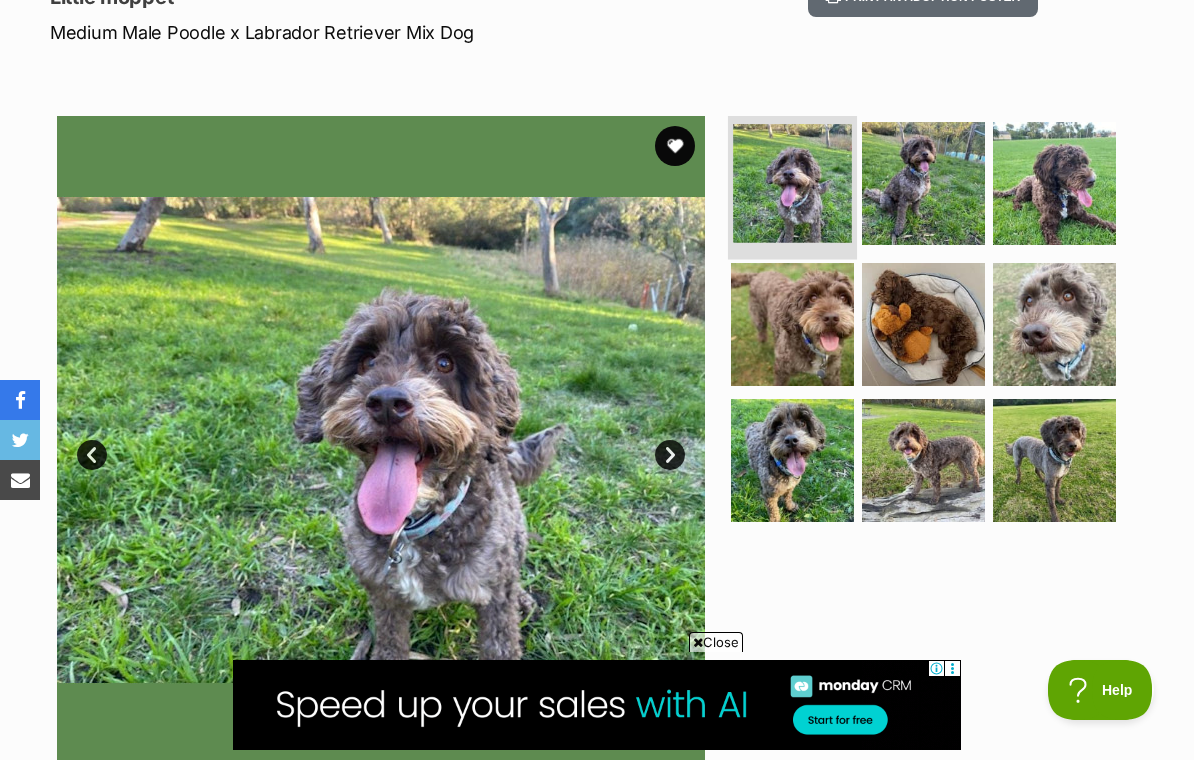 click at bounding box center (792, 183) 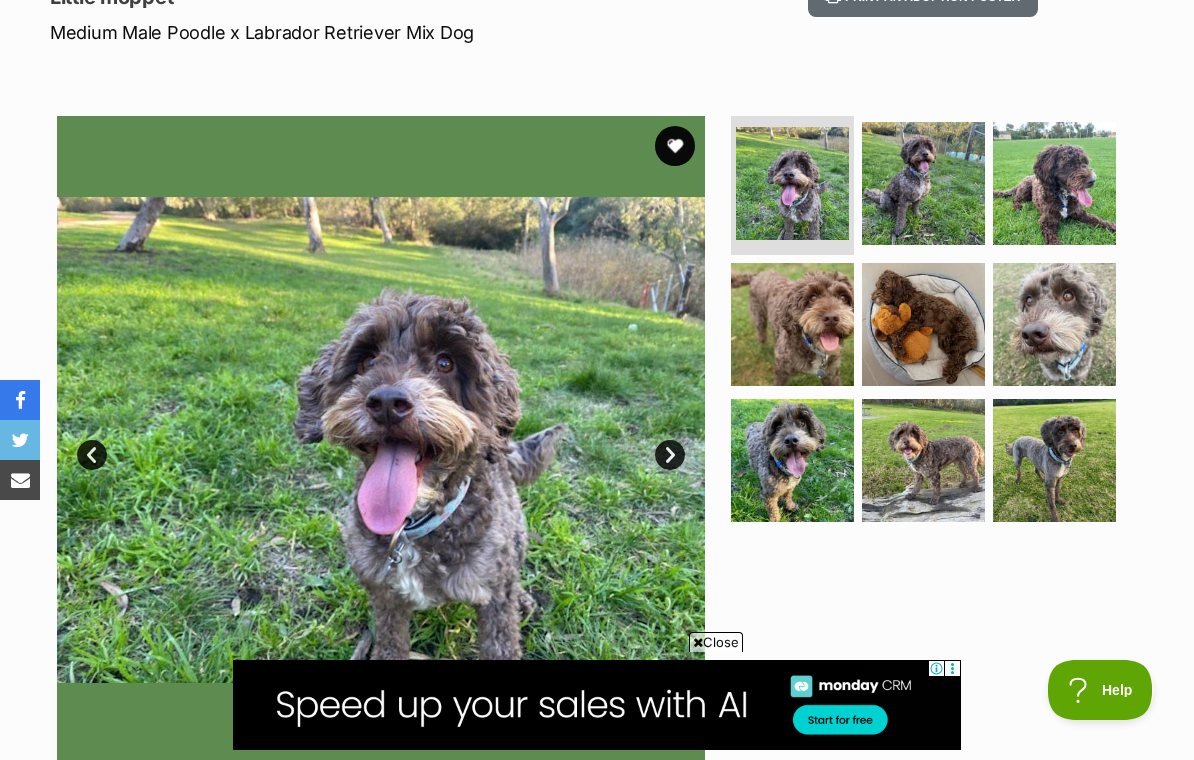 click on "Next" at bounding box center (670, 455) 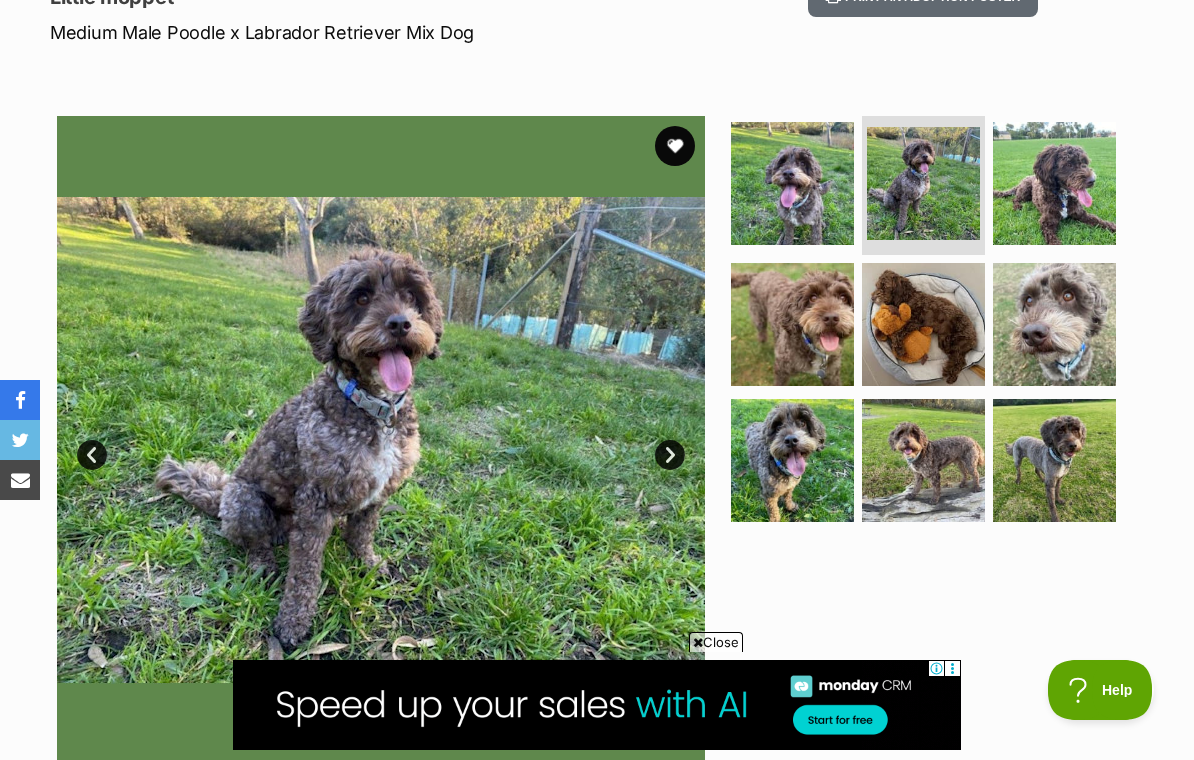 click on "Next" at bounding box center [670, 455] 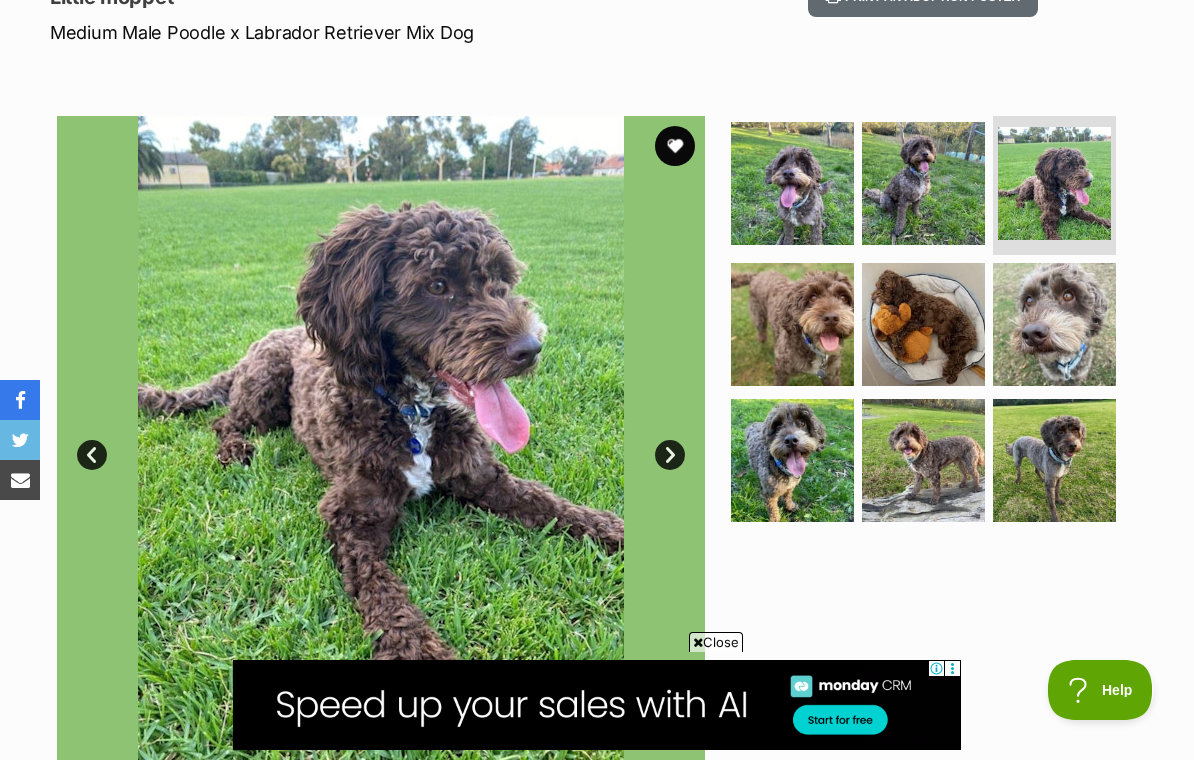 click on "Next" at bounding box center [670, 455] 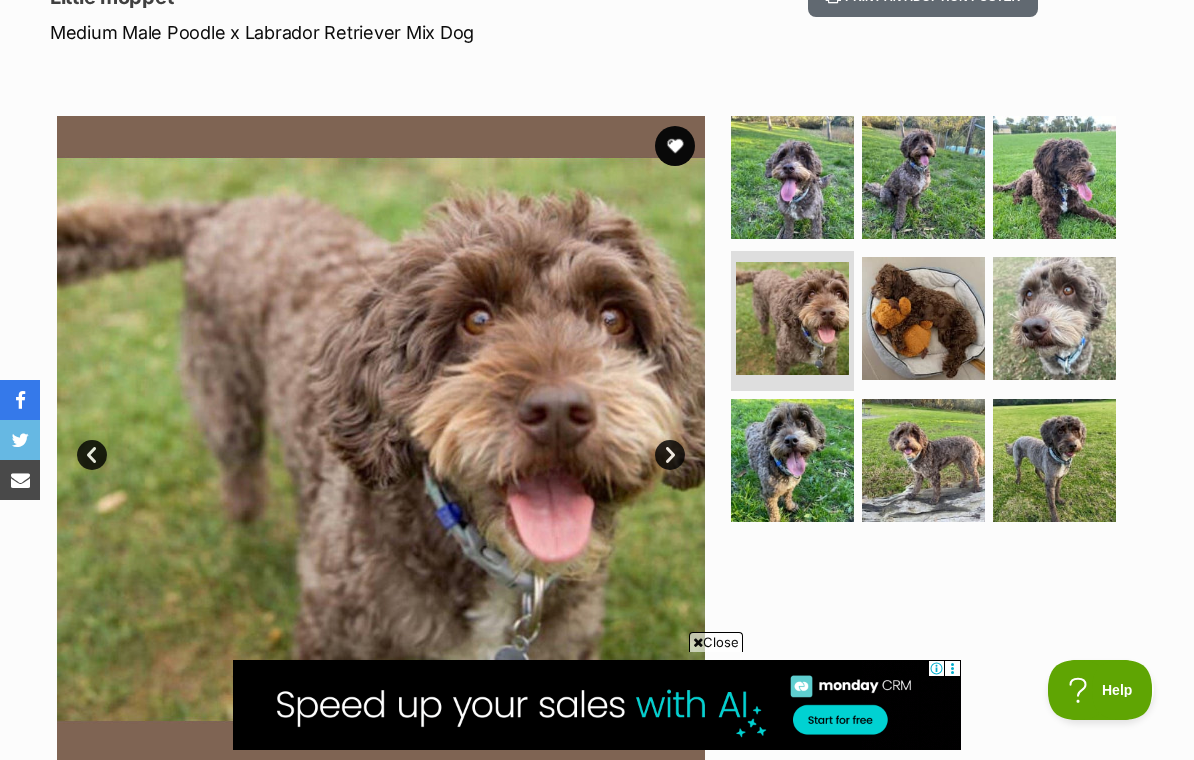 click at bounding box center (381, 440) 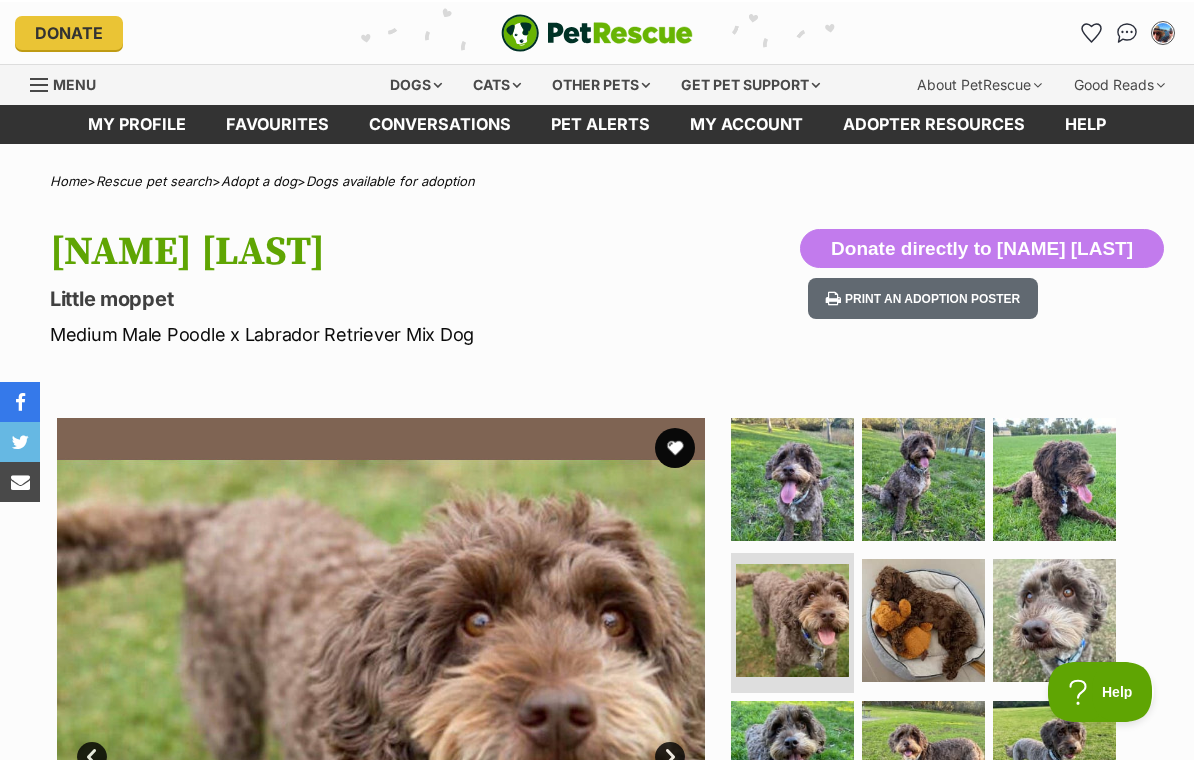 scroll, scrollTop: 0, scrollLeft: 0, axis: both 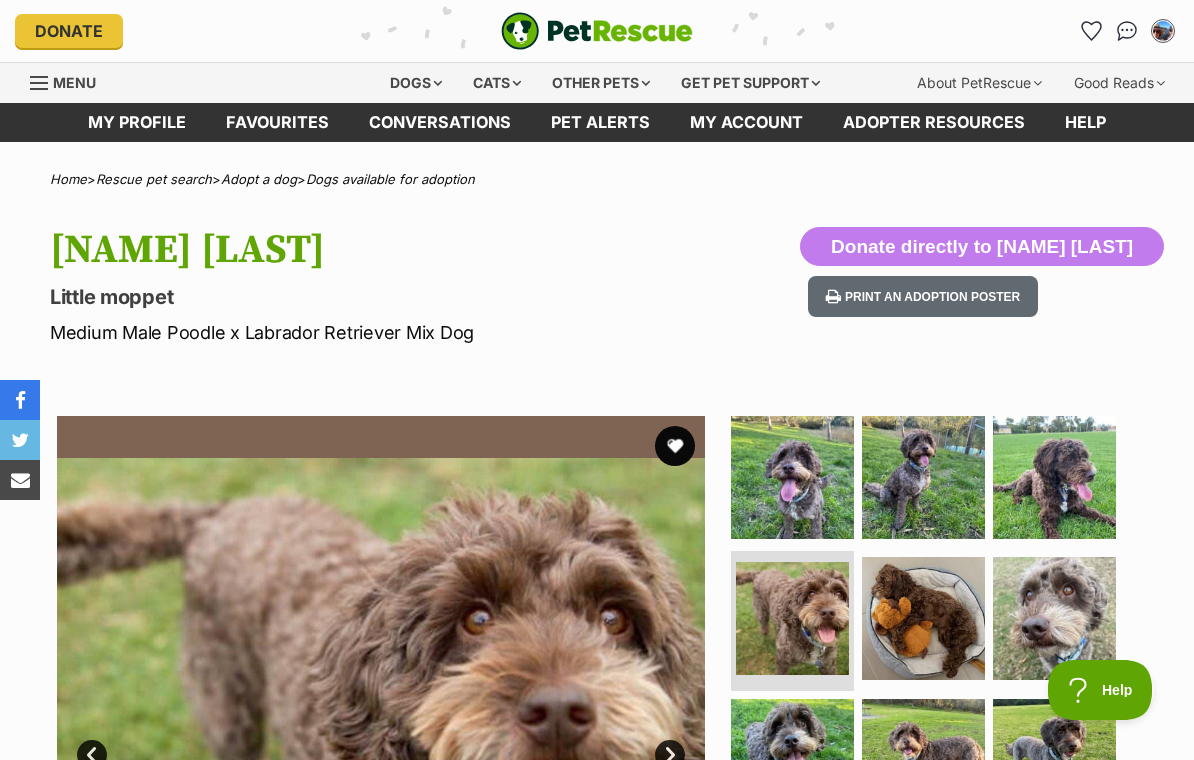 click on "Prev" at bounding box center [92, 755] 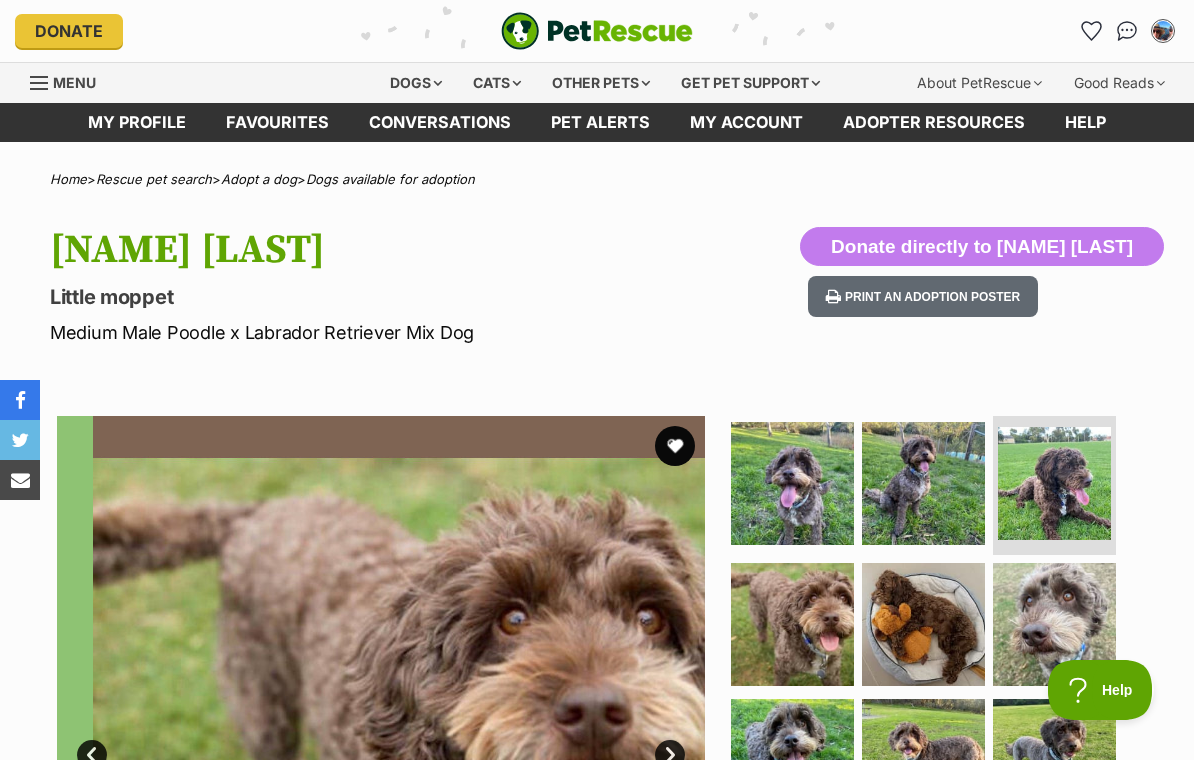 scroll, scrollTop: 0, scrollLeft: 0, axis: both 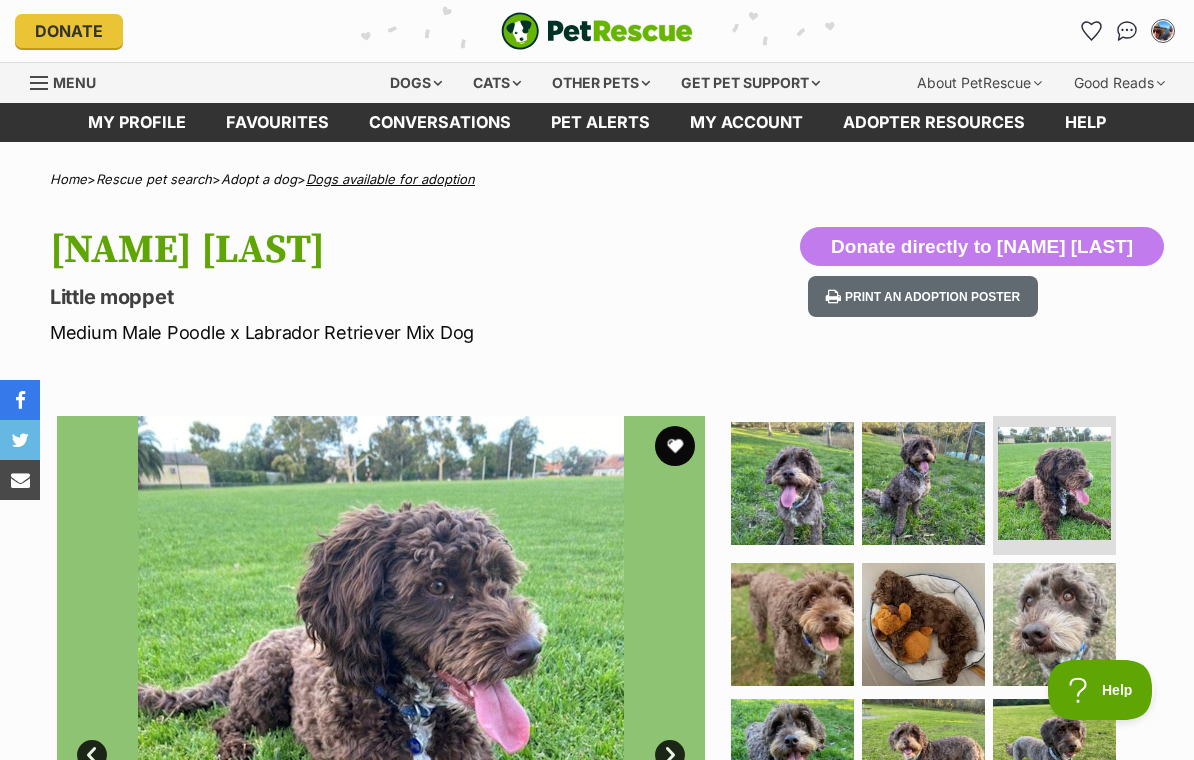 click on "Dogs available for adoption" at bounding box center (390, 179) 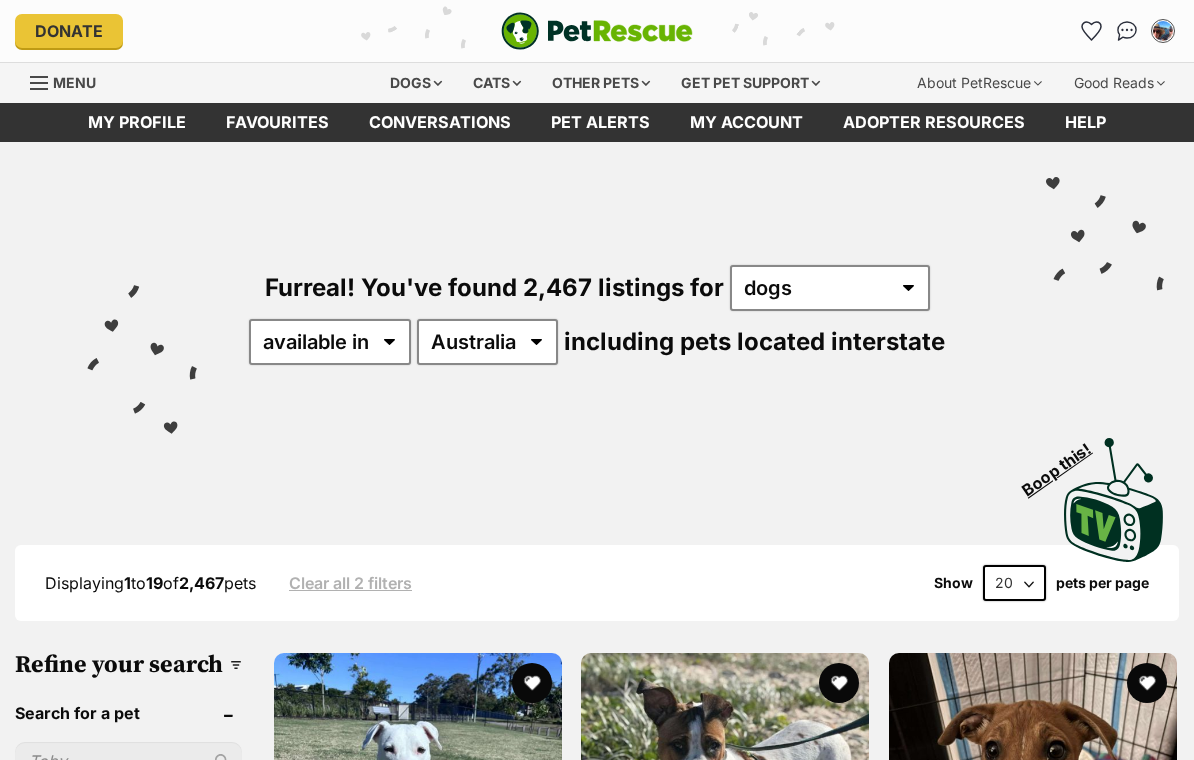 scroll, scrollTop: 0, scrollLeft: 0, axis: both 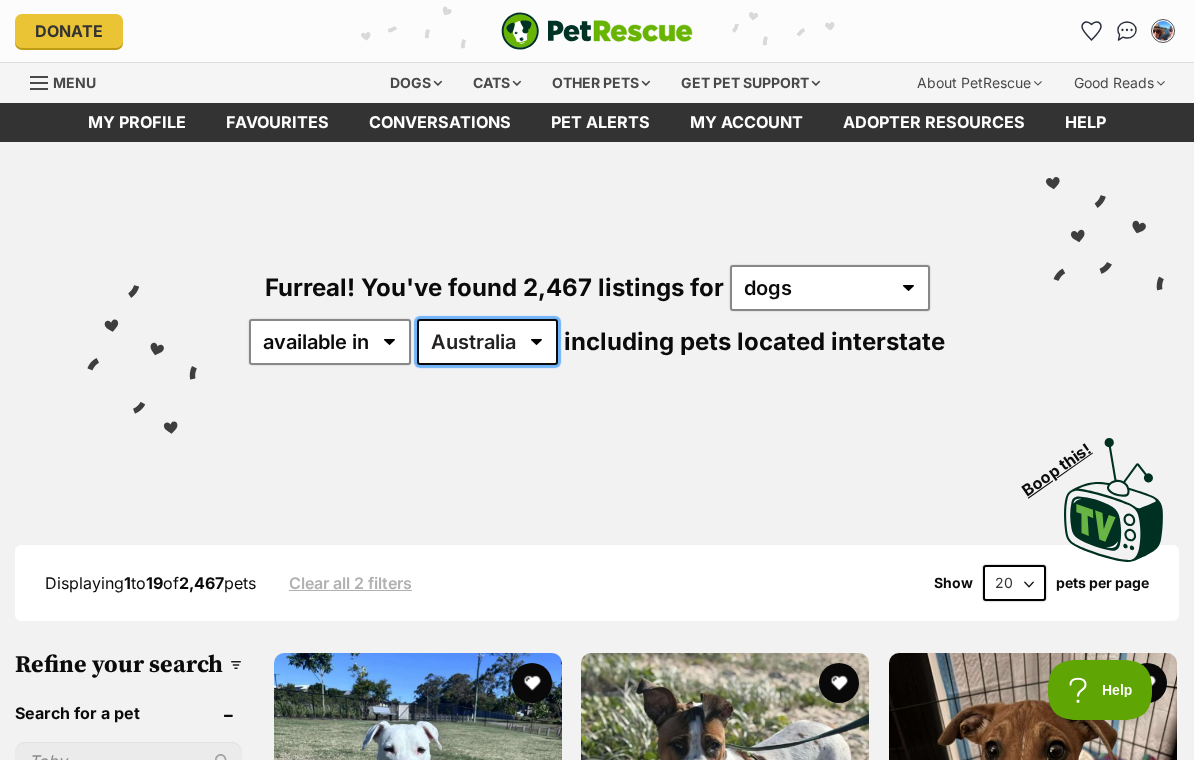 click on "Australia
ACT
NSW
NT
QLD
SA
TAS
VIC
WA" at bounding box center (487, 342) 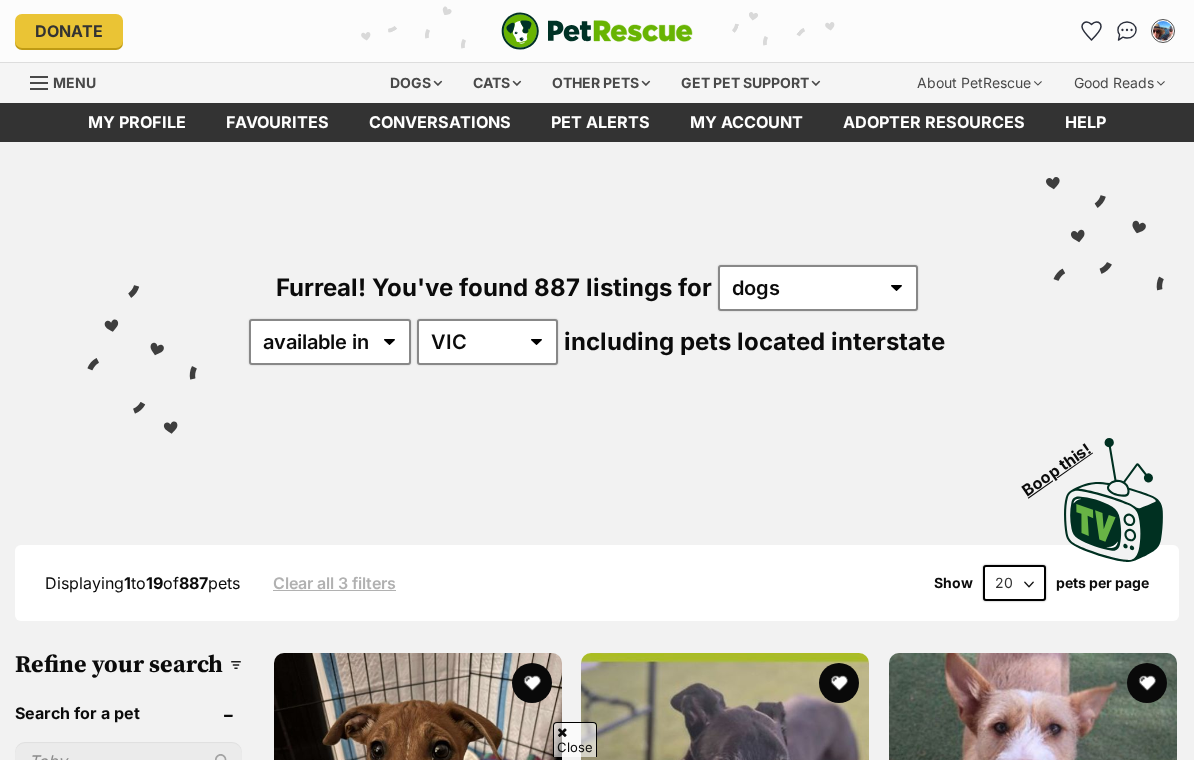 scroll, scrollTop: 513, scrollLeft: 0, axis: vertical 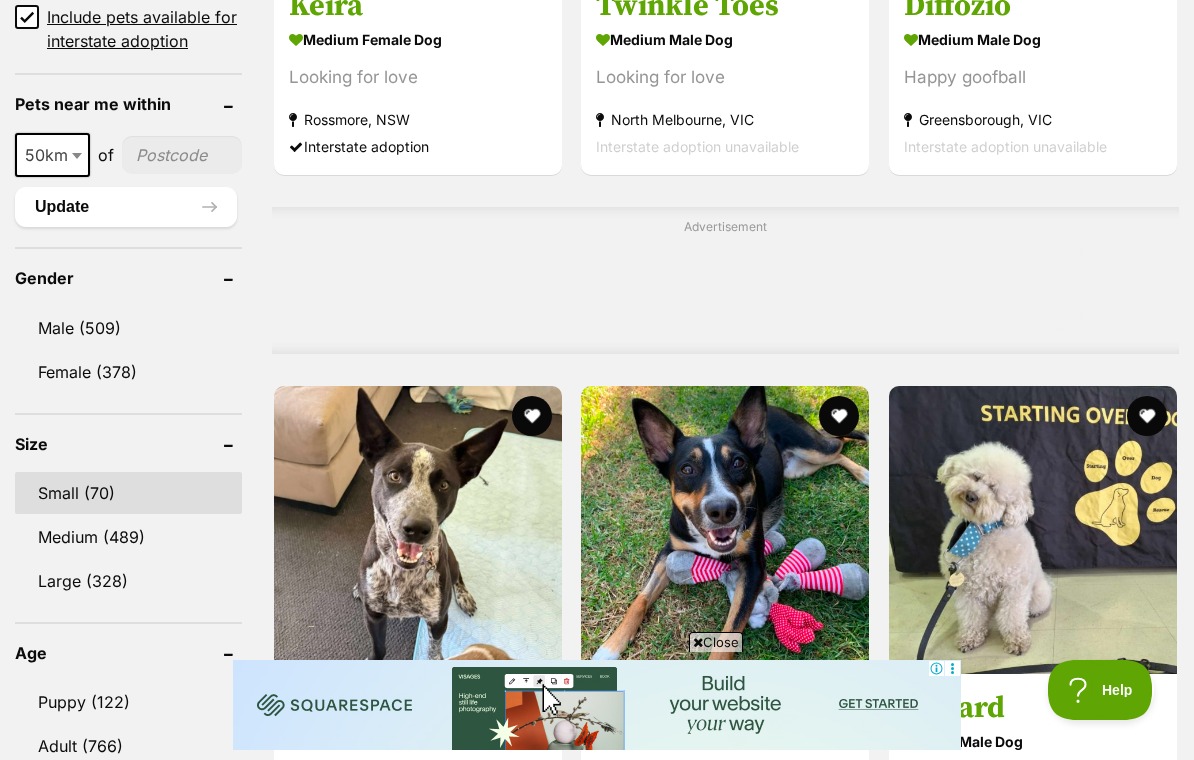 click on "Small (70)" at bounding box center [128, 493] 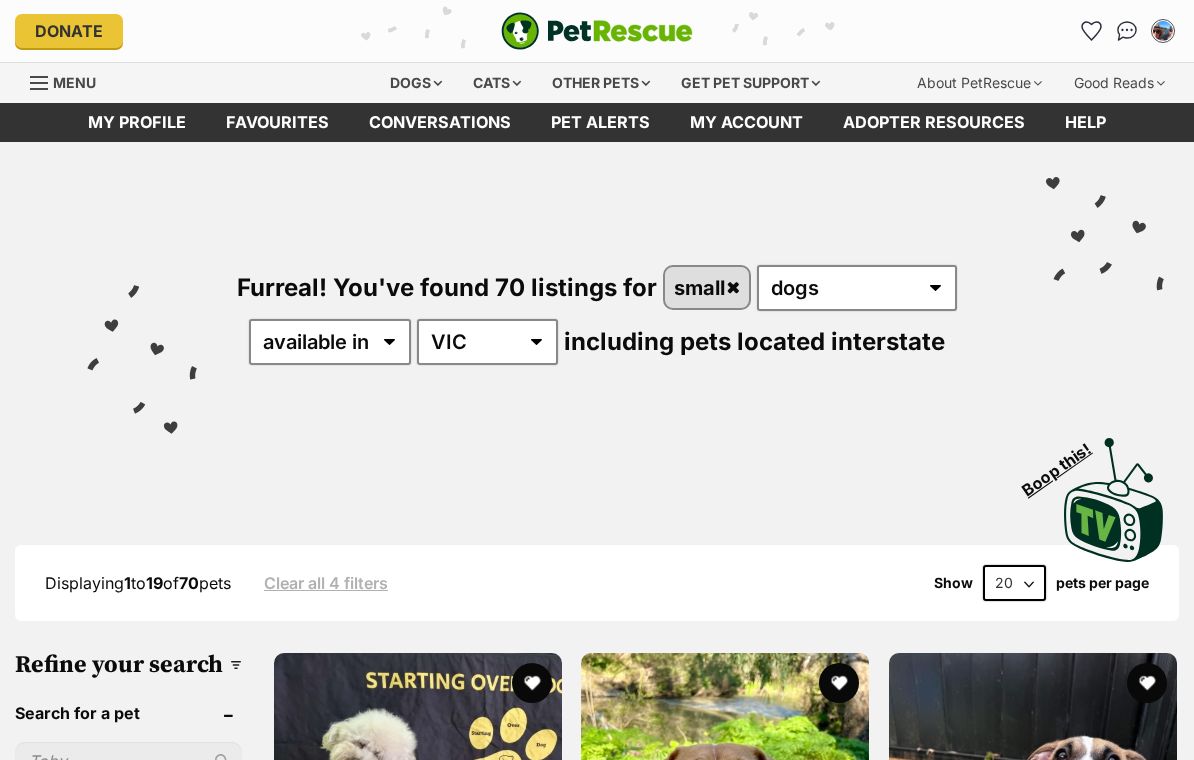 scroll, scrollTop: 0, scrollLeft: 0, axis: both 